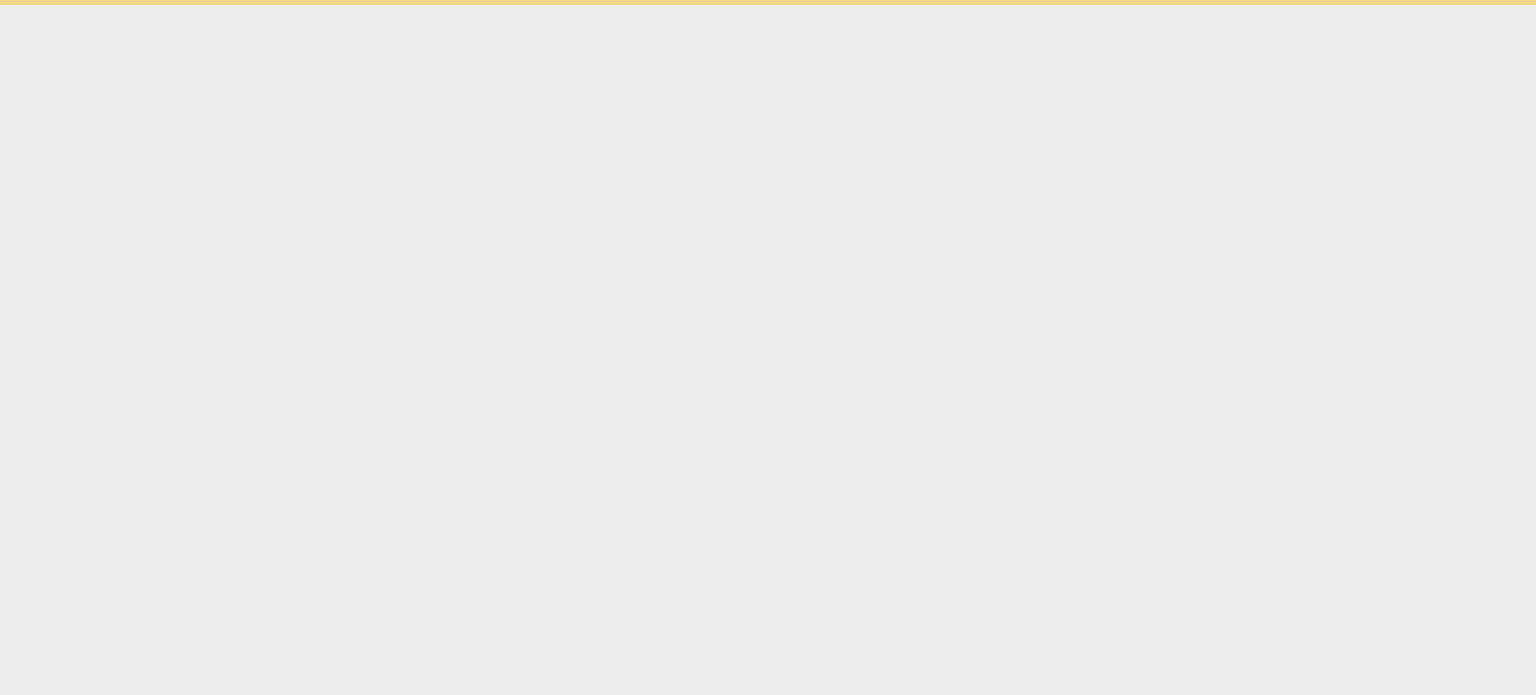 scroll, scrollTop: 0, scrollLeft: 0, axis: both 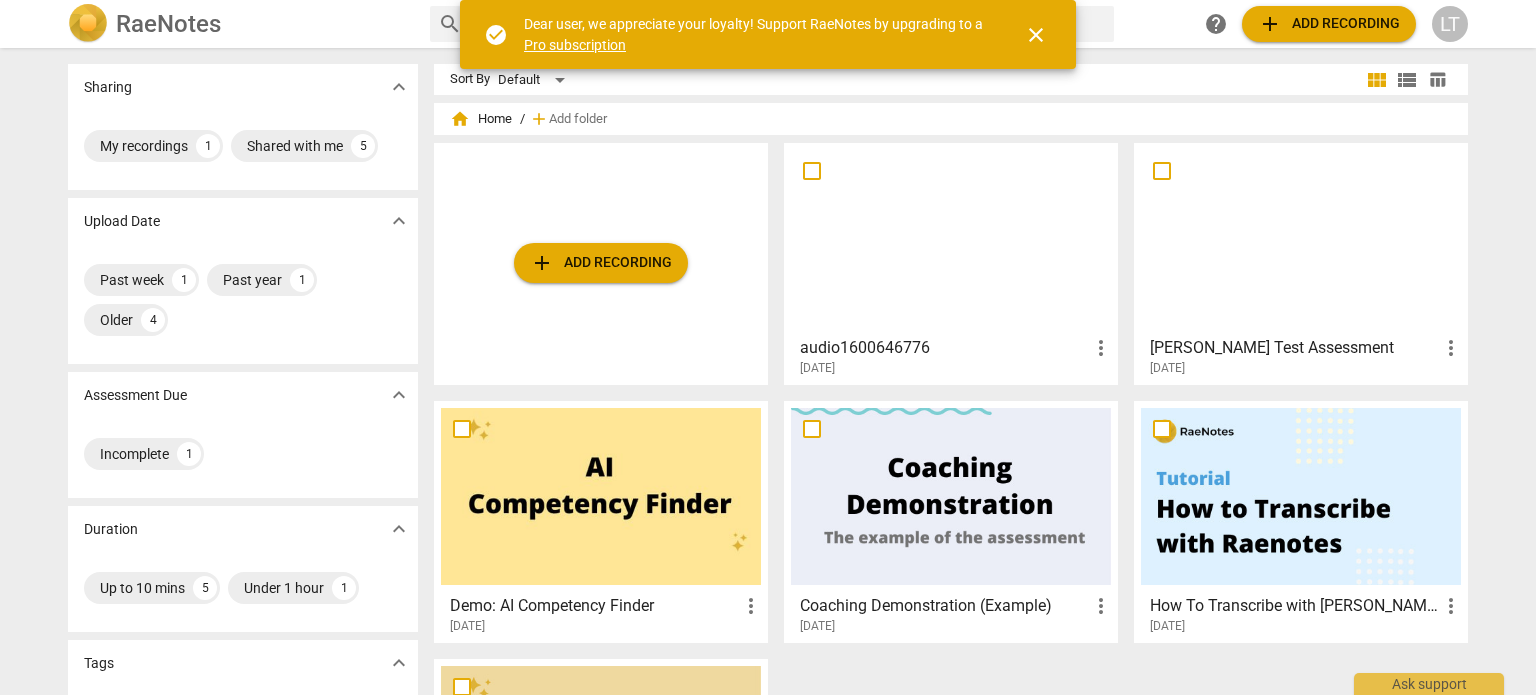 click at bounding box center [951, 238] 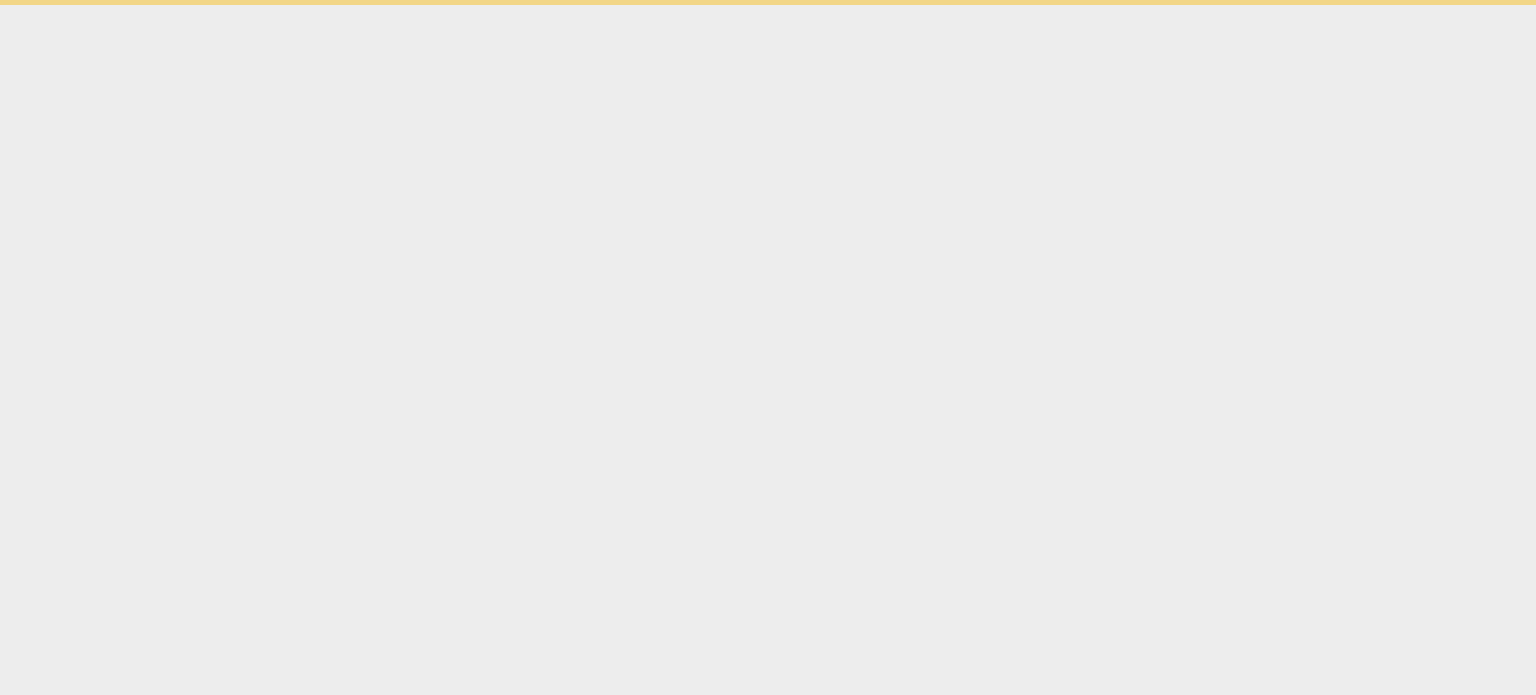 click on "check_circle Dear user, we appreciate your loyalty! Support RaeNotes by upgrading to a    Pro subscription   close Ask support" at bounding box center [768, 2] 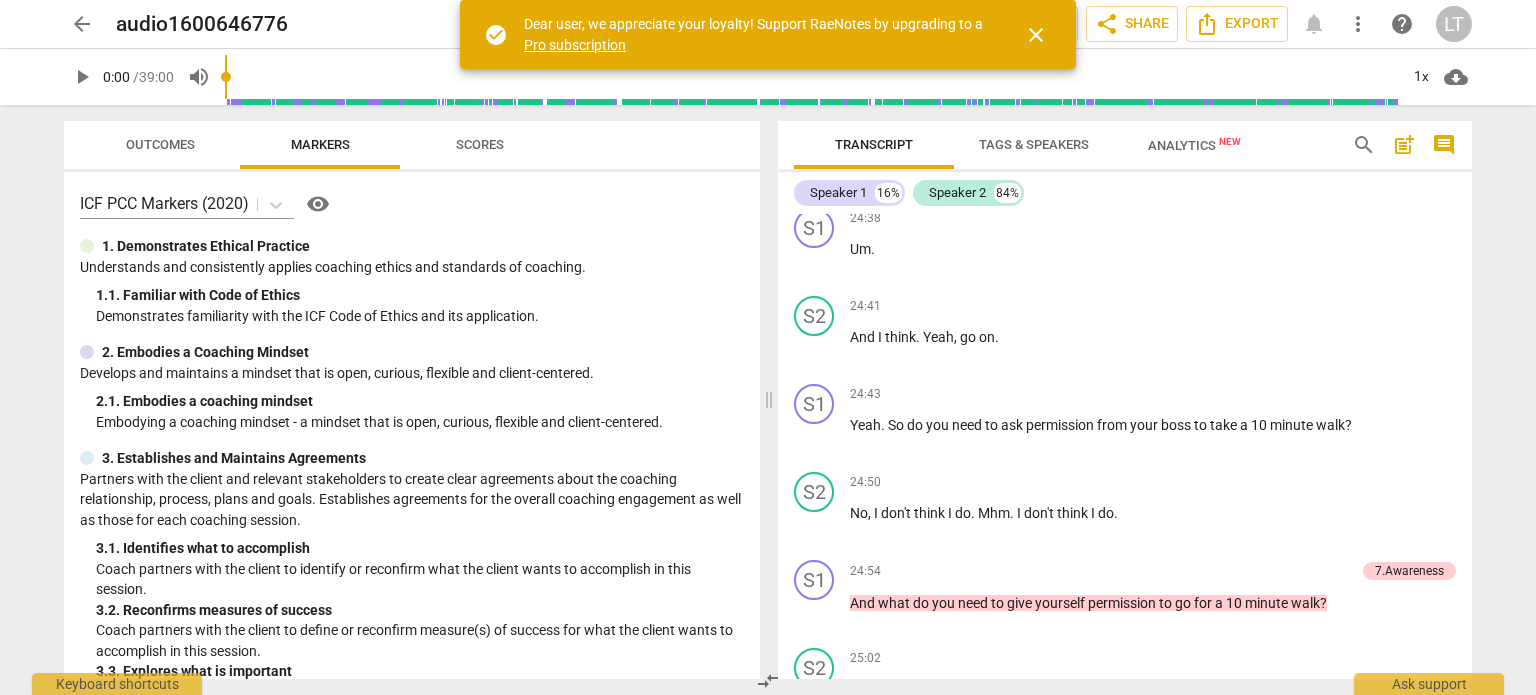 scroll, scrollTop: 8329, scrollLeft: 0, axis: vertical 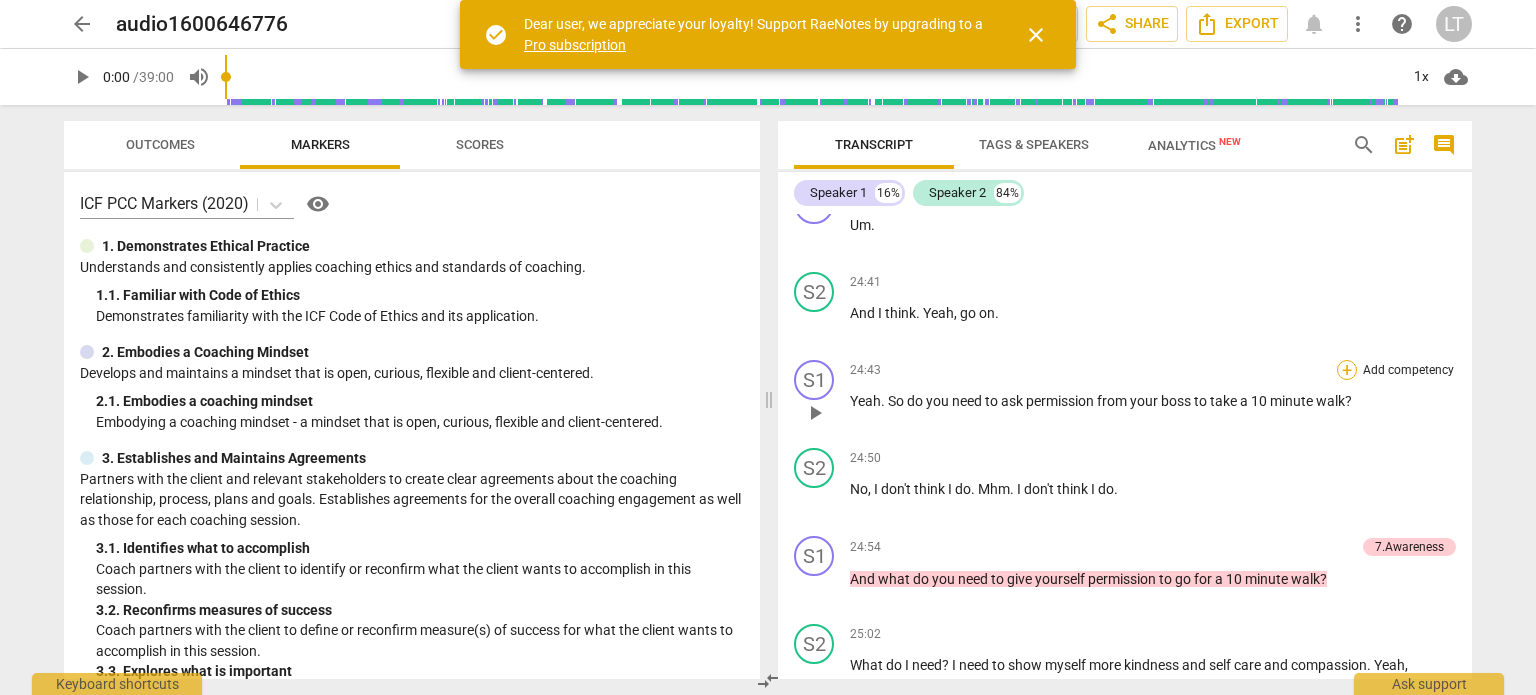 click on "+" at bounding box center (1347, 370) 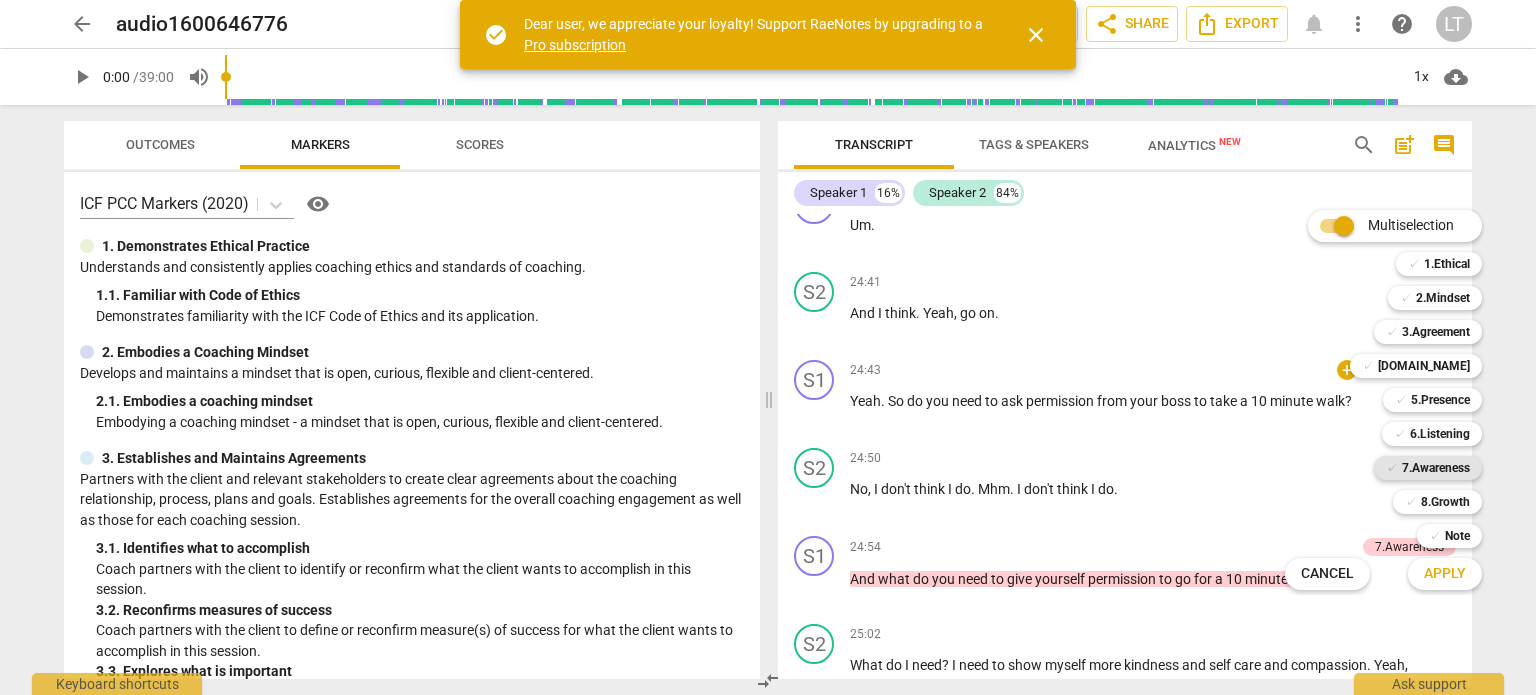 click on "7.Awareness" at bounding box center [1436, 468] 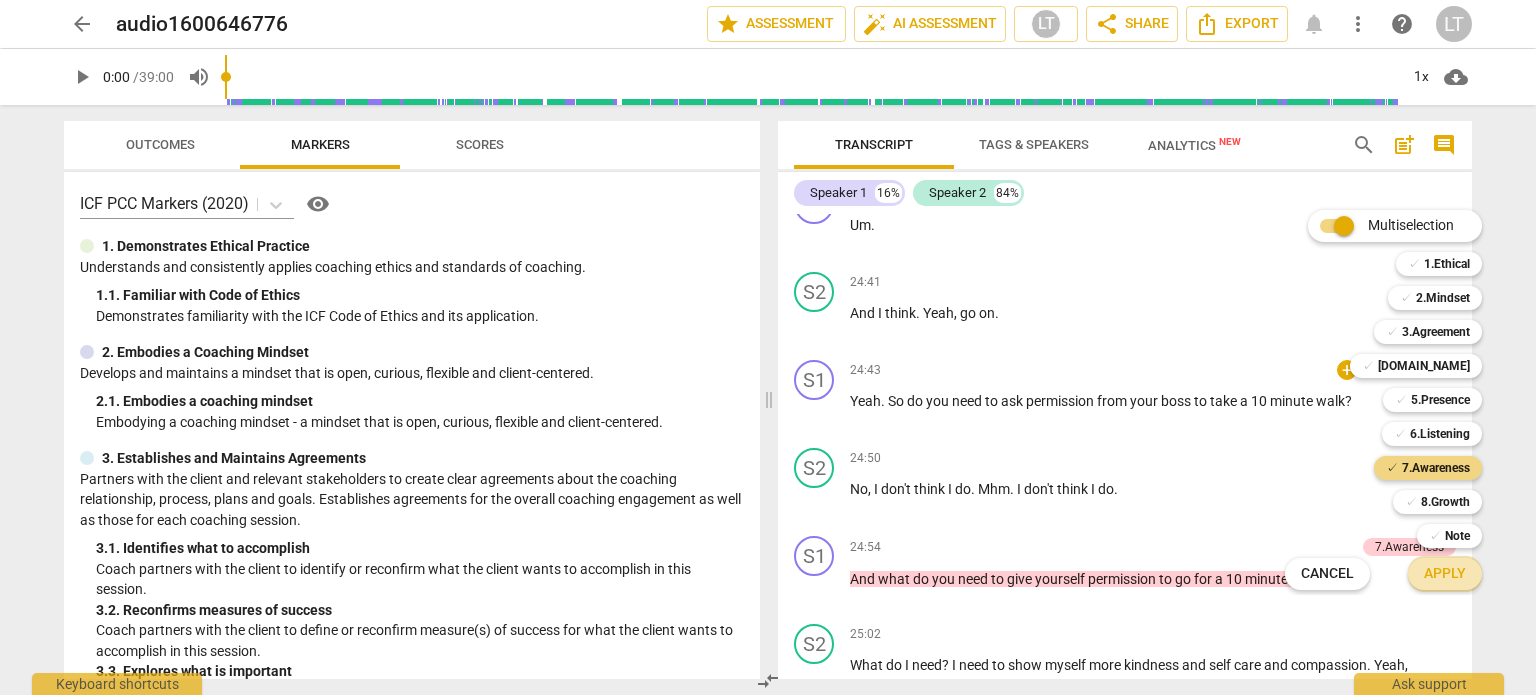 click on "Apply" at bounding box center (1445, 574) 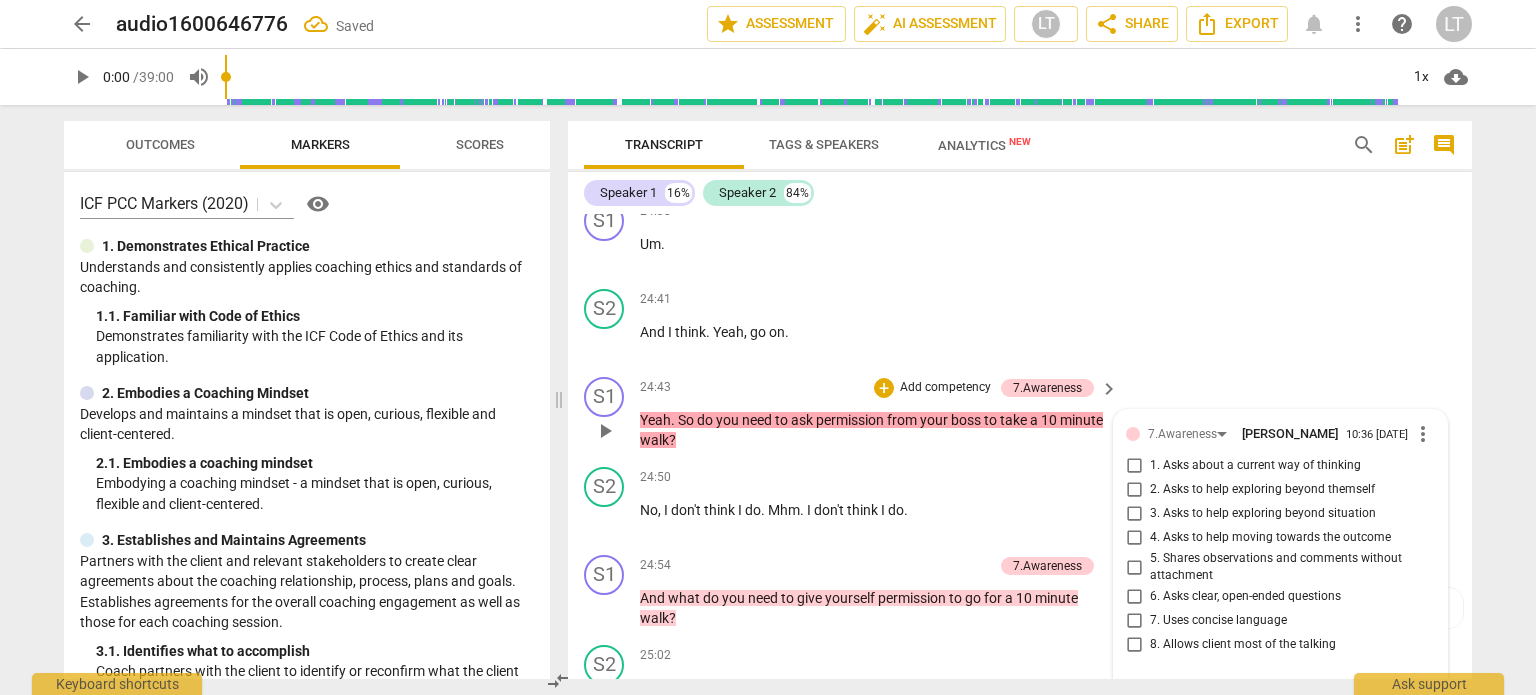 scroll, scrollTop: 9501, scrollLeft: 0, axis: vertical 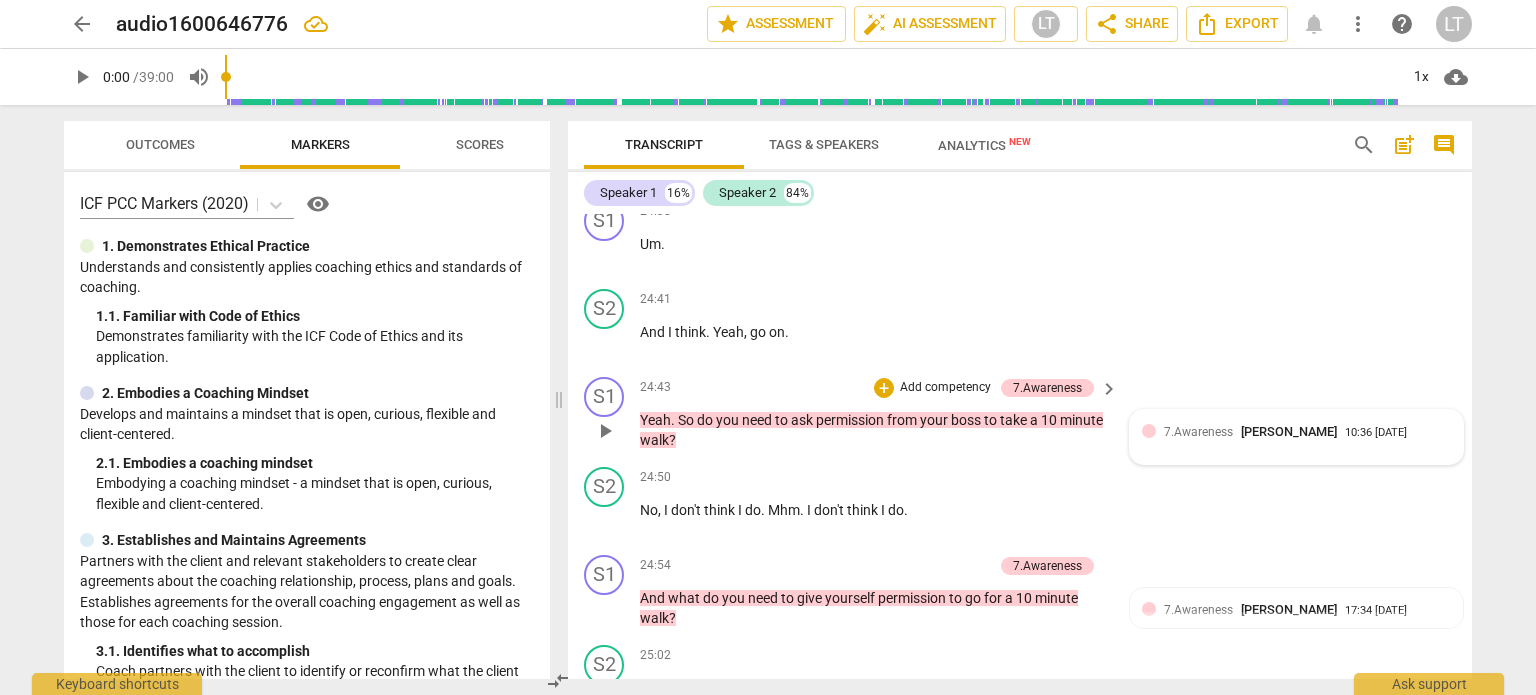 click on "7.Awareness" at bounding box center (1198, 432) 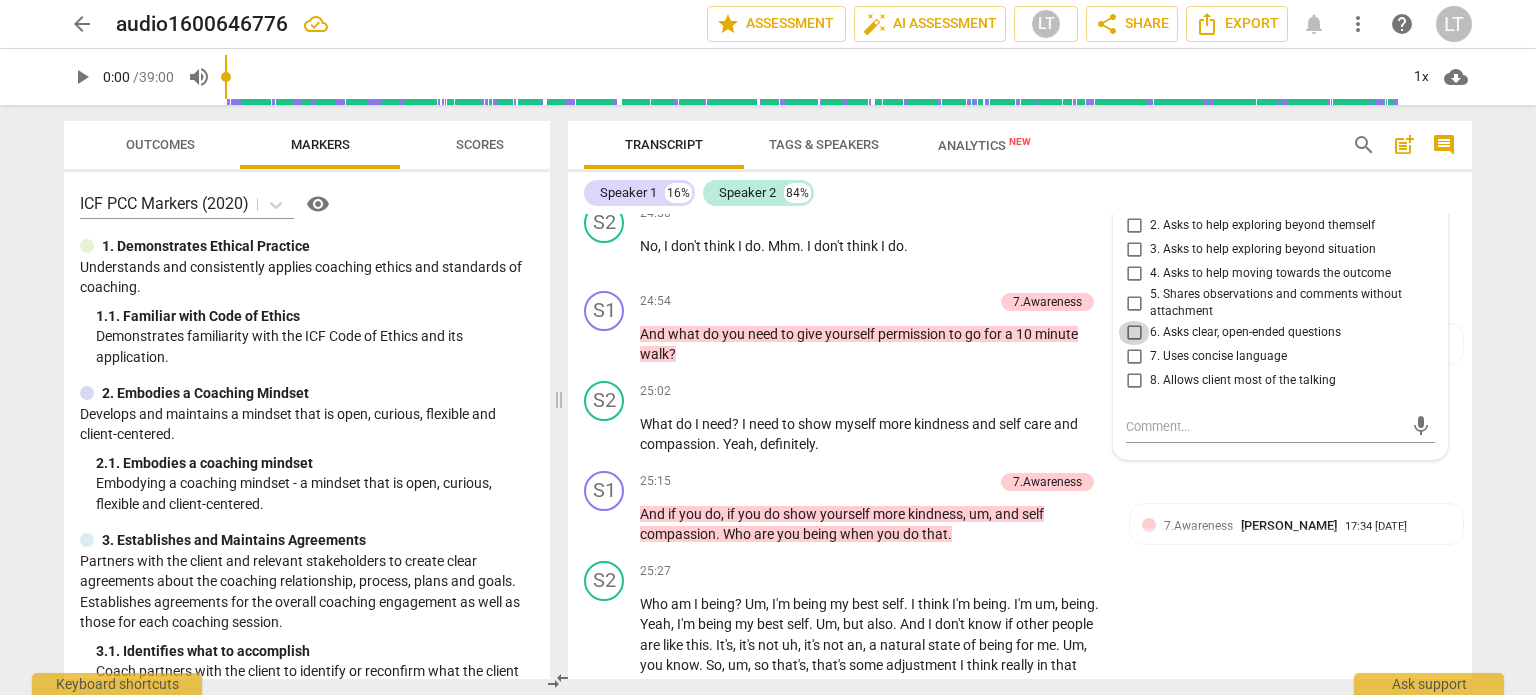 click on "6. Asks clear, open-ended questions" at bounding box center (1134, 333) 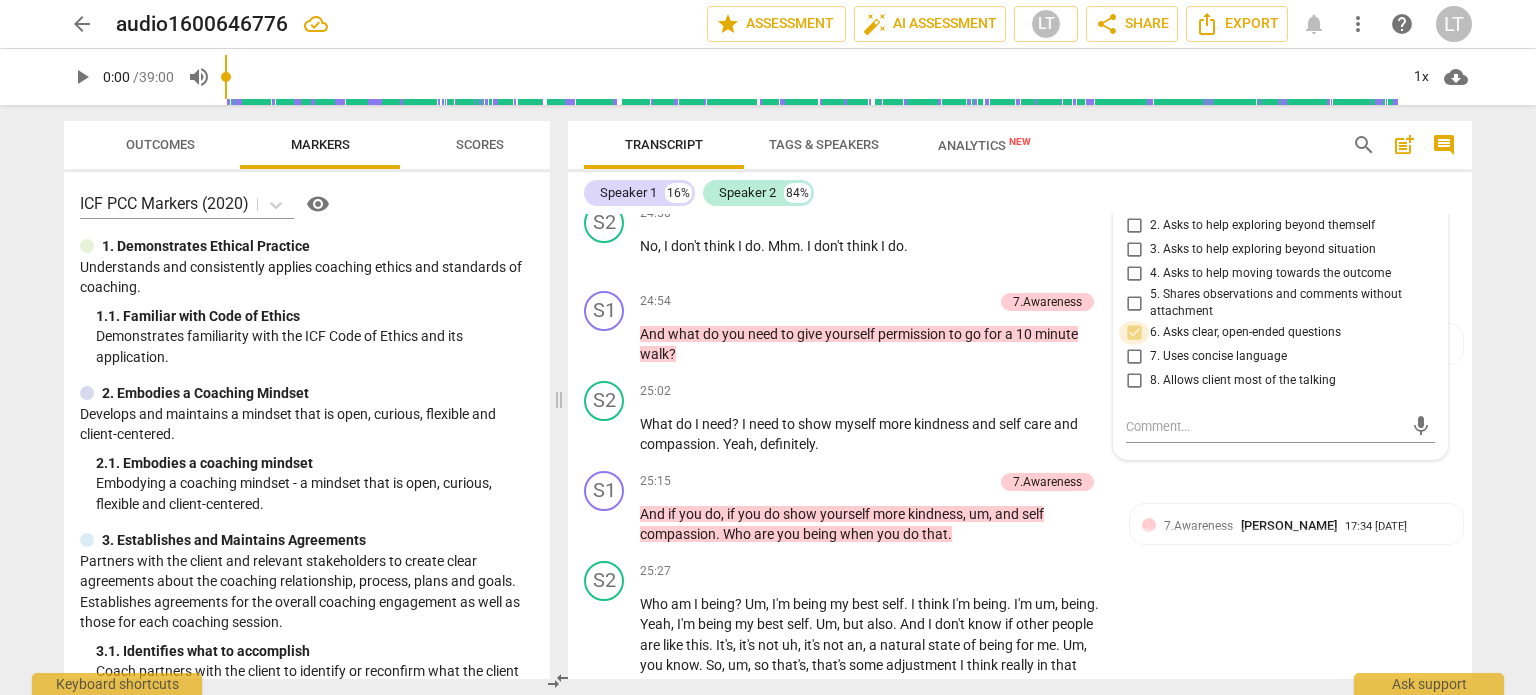 click on "6. Asks clear, open-ended questions" at bounding box center (1134, 333) 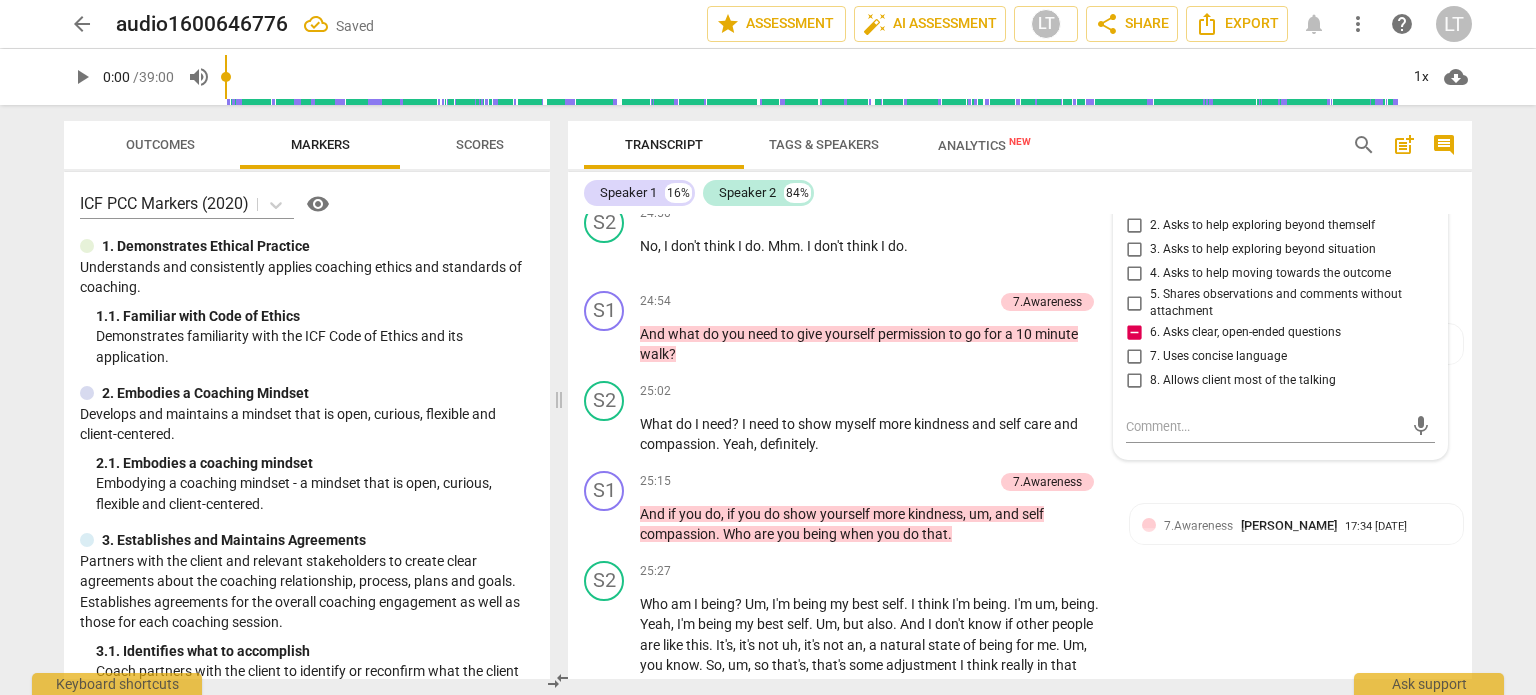 click on "6. Asks clear, open-ended questions" at bounding box center [1134, 333] 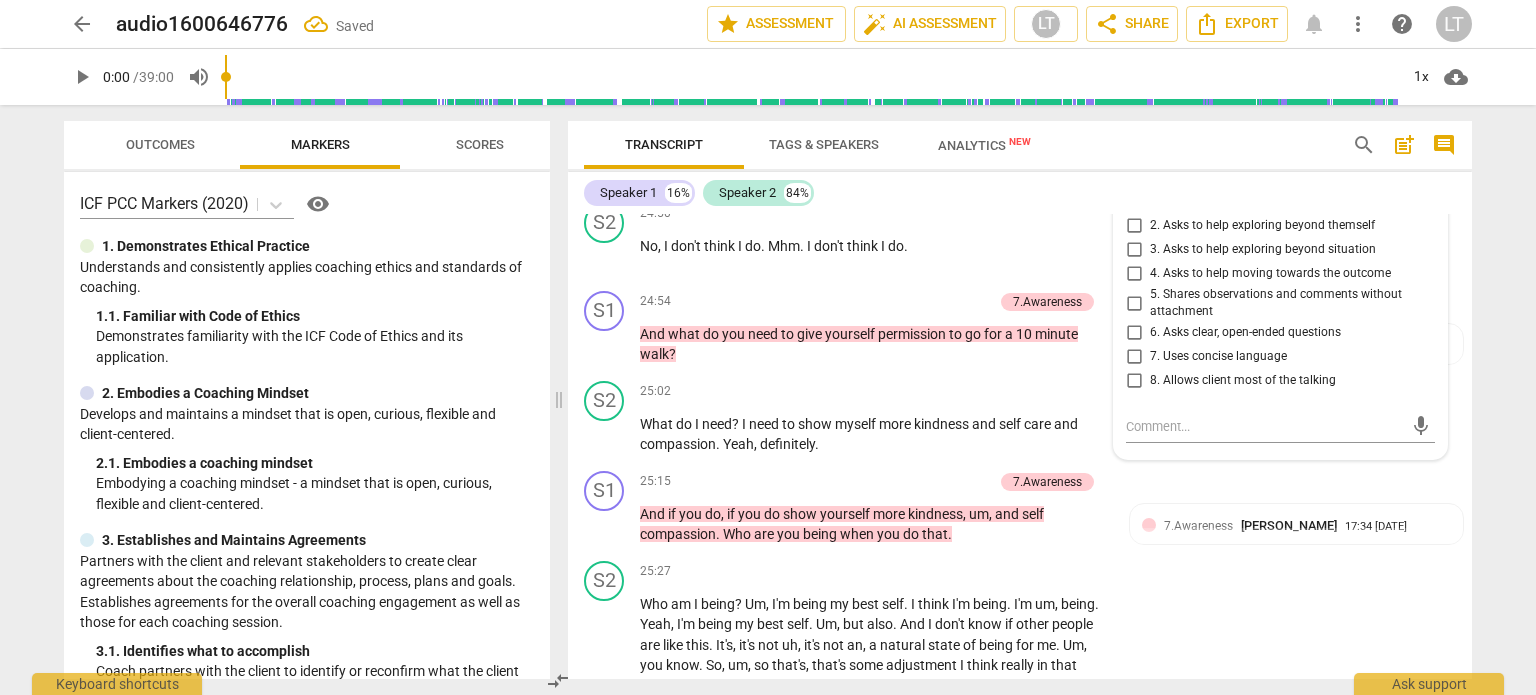 click on "2. Asks to help exploring beyond themself" at bounding box center (1134, 226) 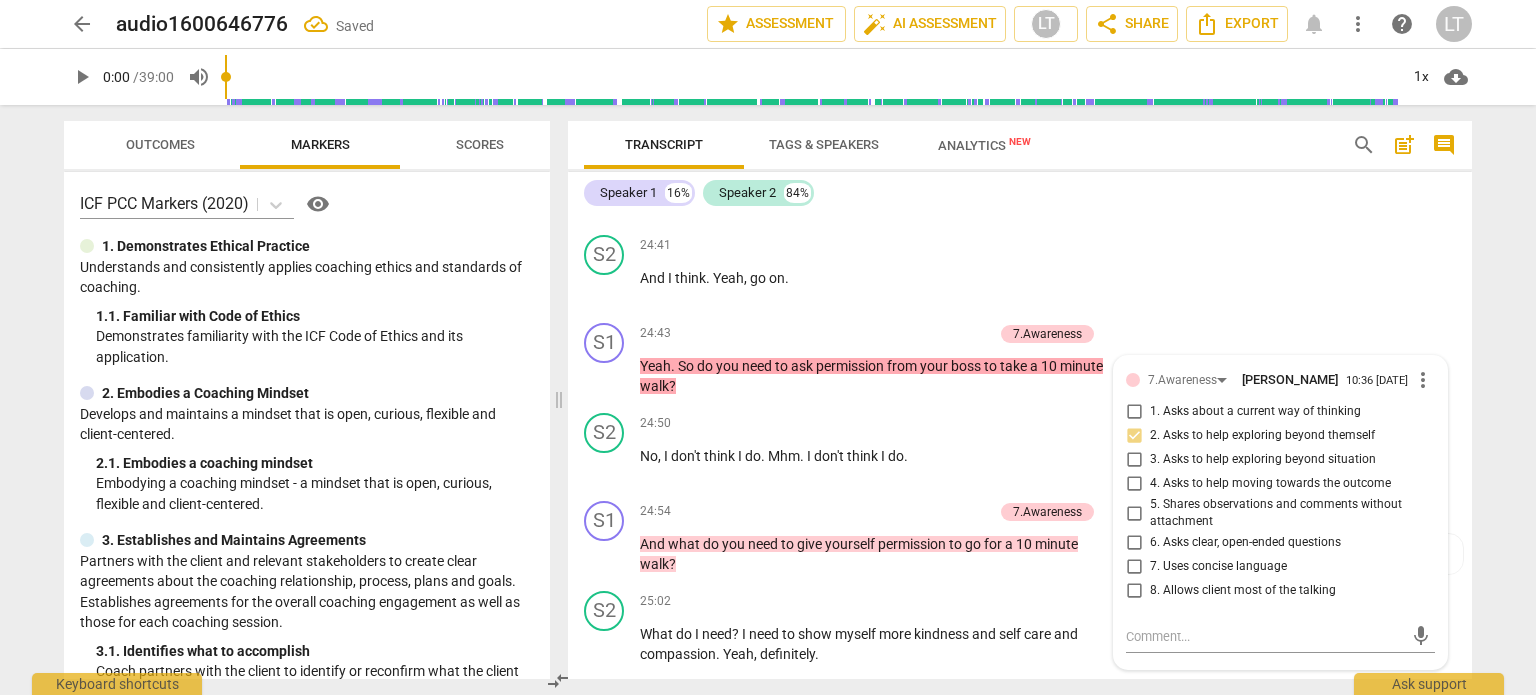 scroll, scrollTop: 9319, scrollLeft: 0, axis: vertical 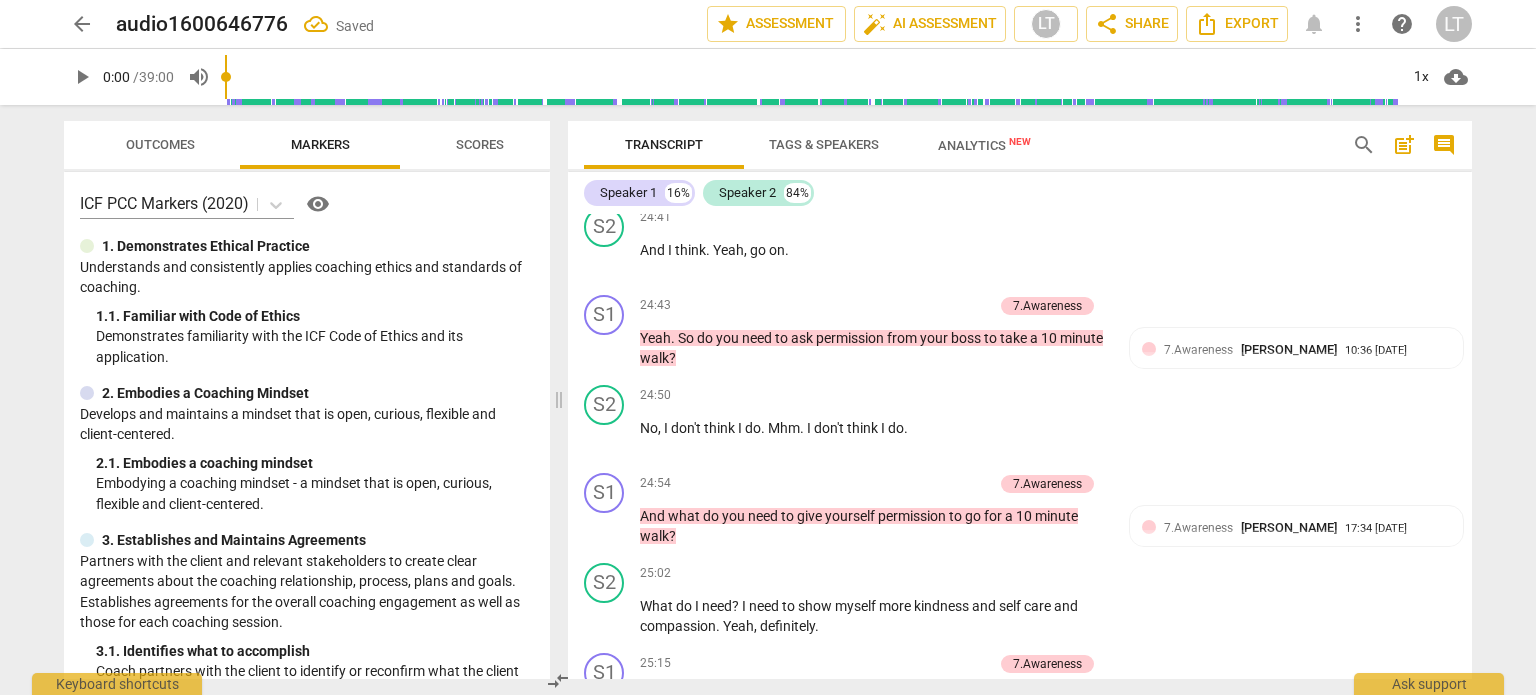 click on "7.Awareness" at bounding box center (1198, 350) 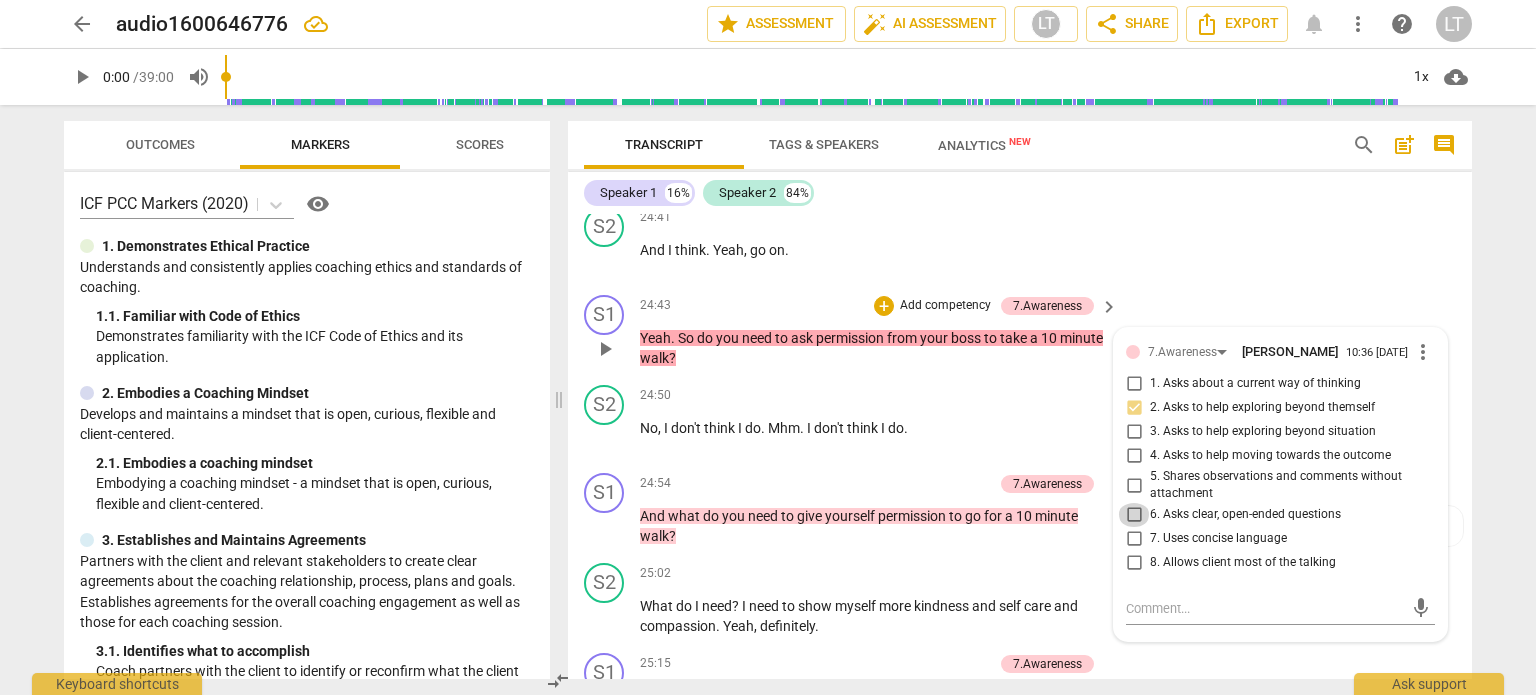 click on "6. Asks clear, open-ended questions" at bounding box center (1134, 515) 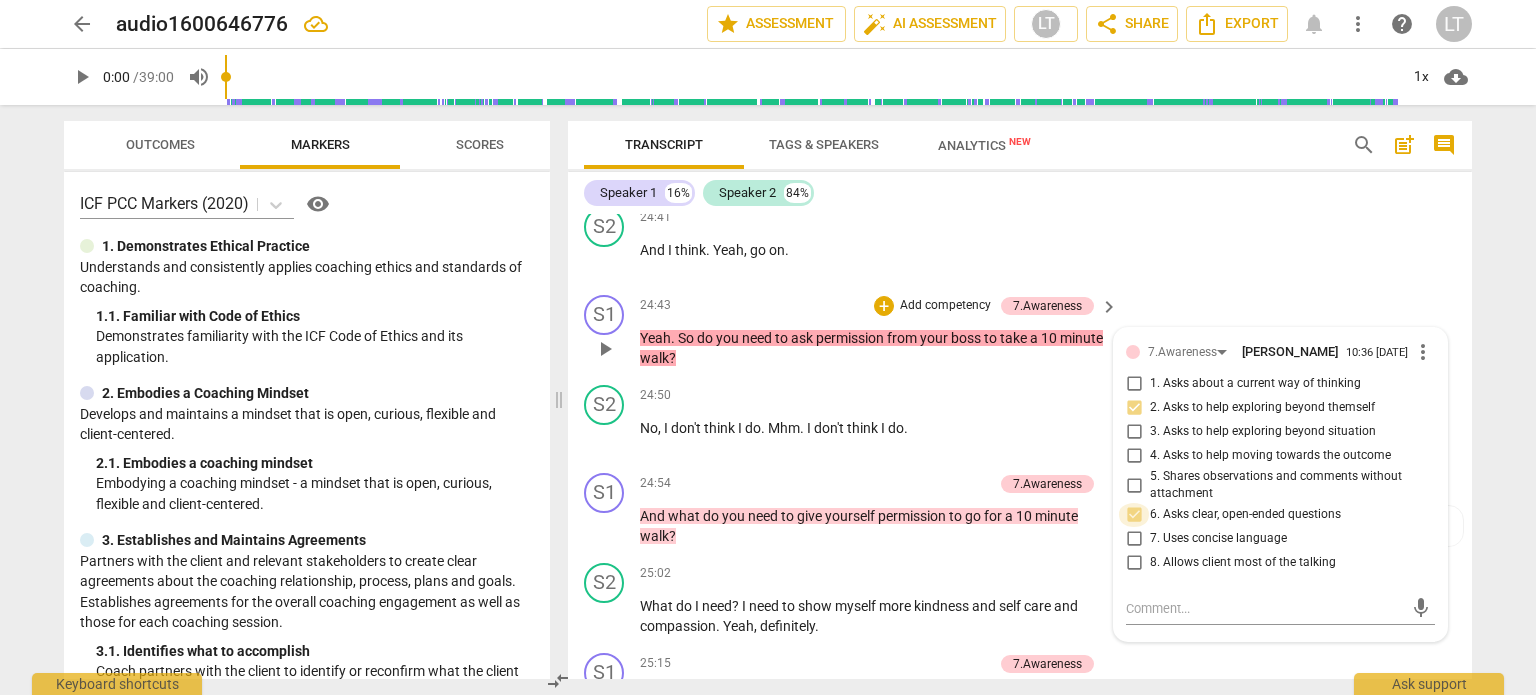 click on "6. Asks clear, open-ended questions" at bounding box center (1134, 515) 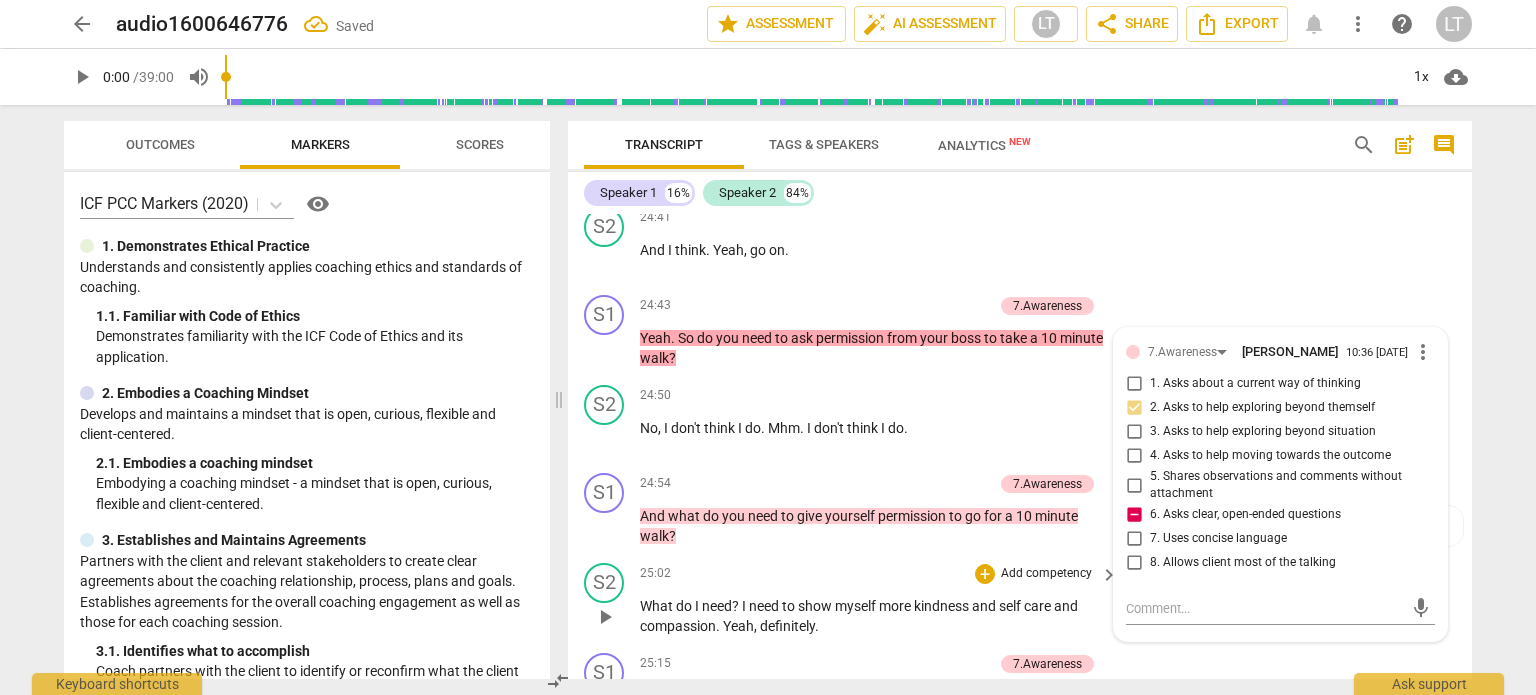 click on "more" at bounding box center [896, 606] 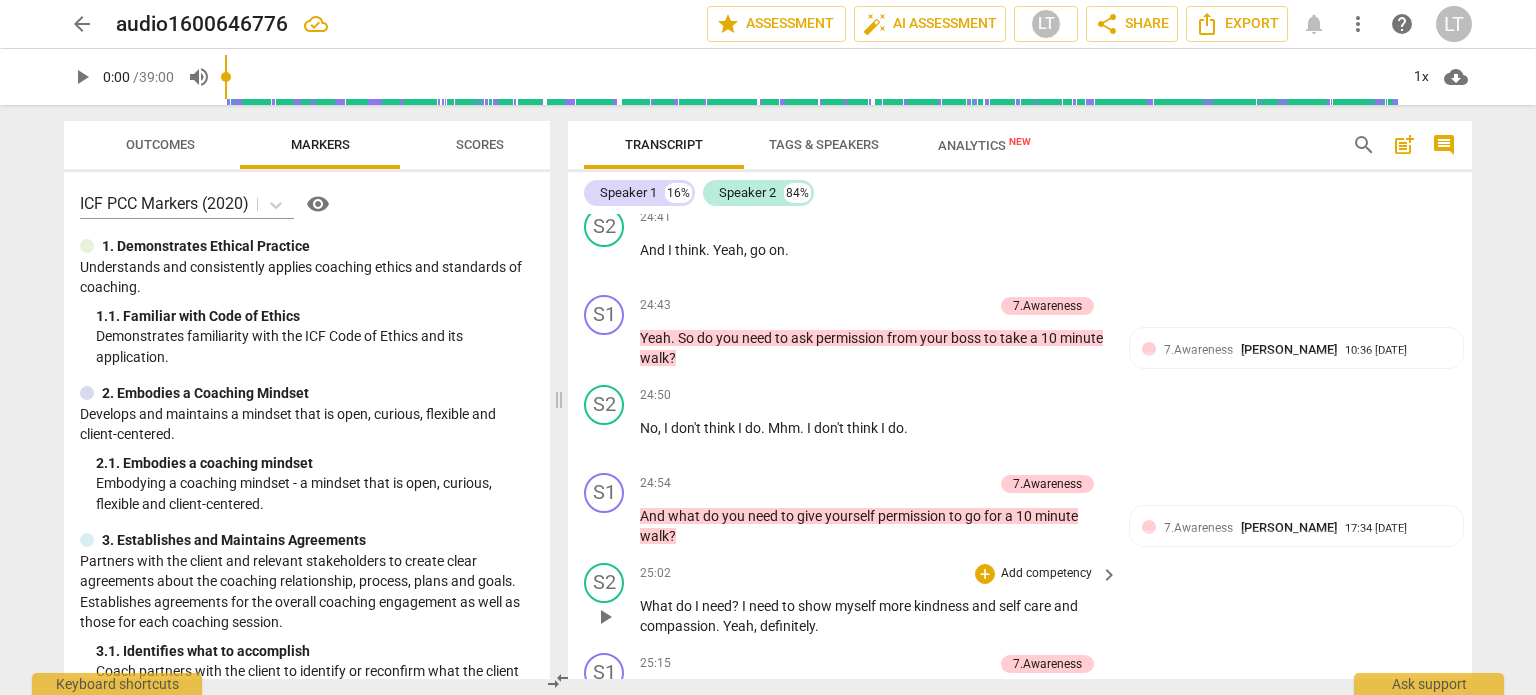 scroll, scrollTop: 9580, scrollLeft: 0, axis: vertical 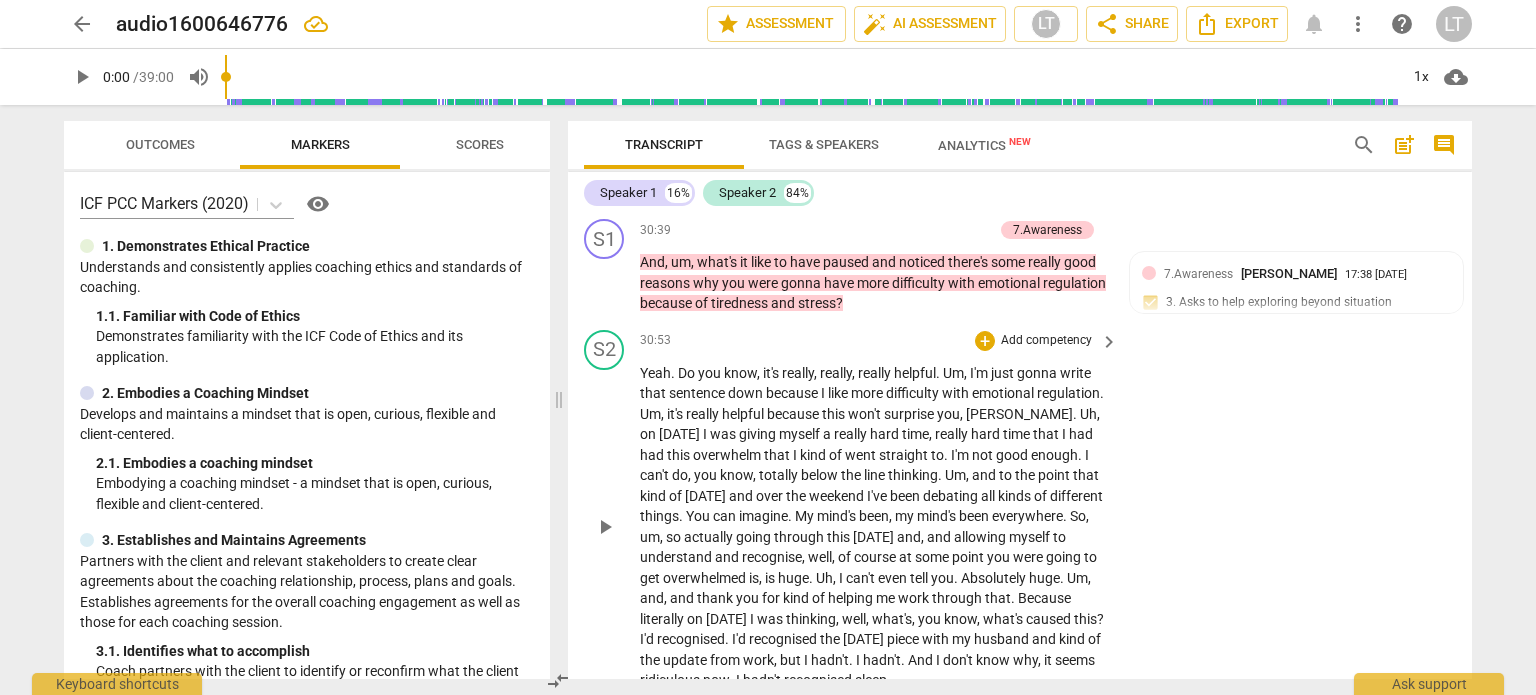 drag, startPoint x: 1464, startPoint y: 561, endPoint x: 1460, endPoint y: 582, distance: 21.377558 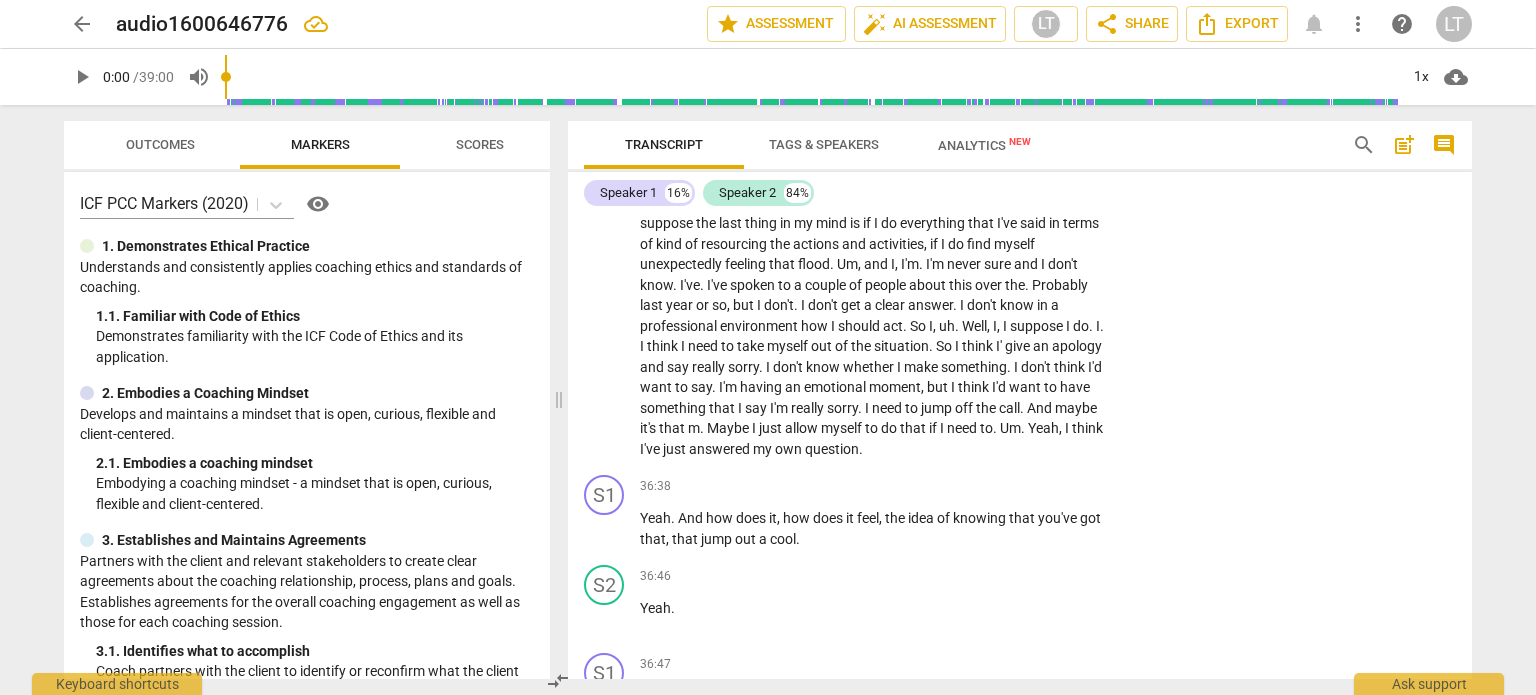 scroll, scrollTop: 14183, scrollLeft: 0, axis: vertical 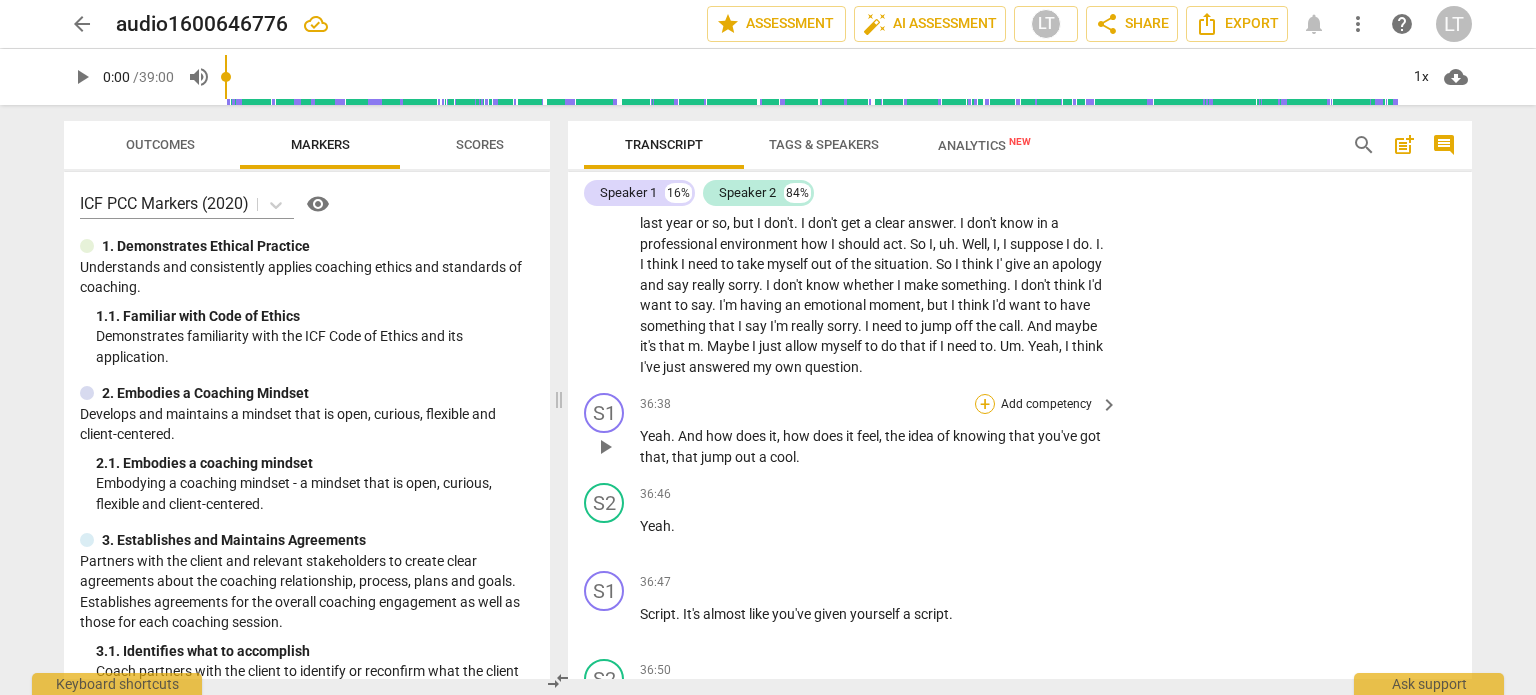 click on "+" at bounding box center (985, 404) 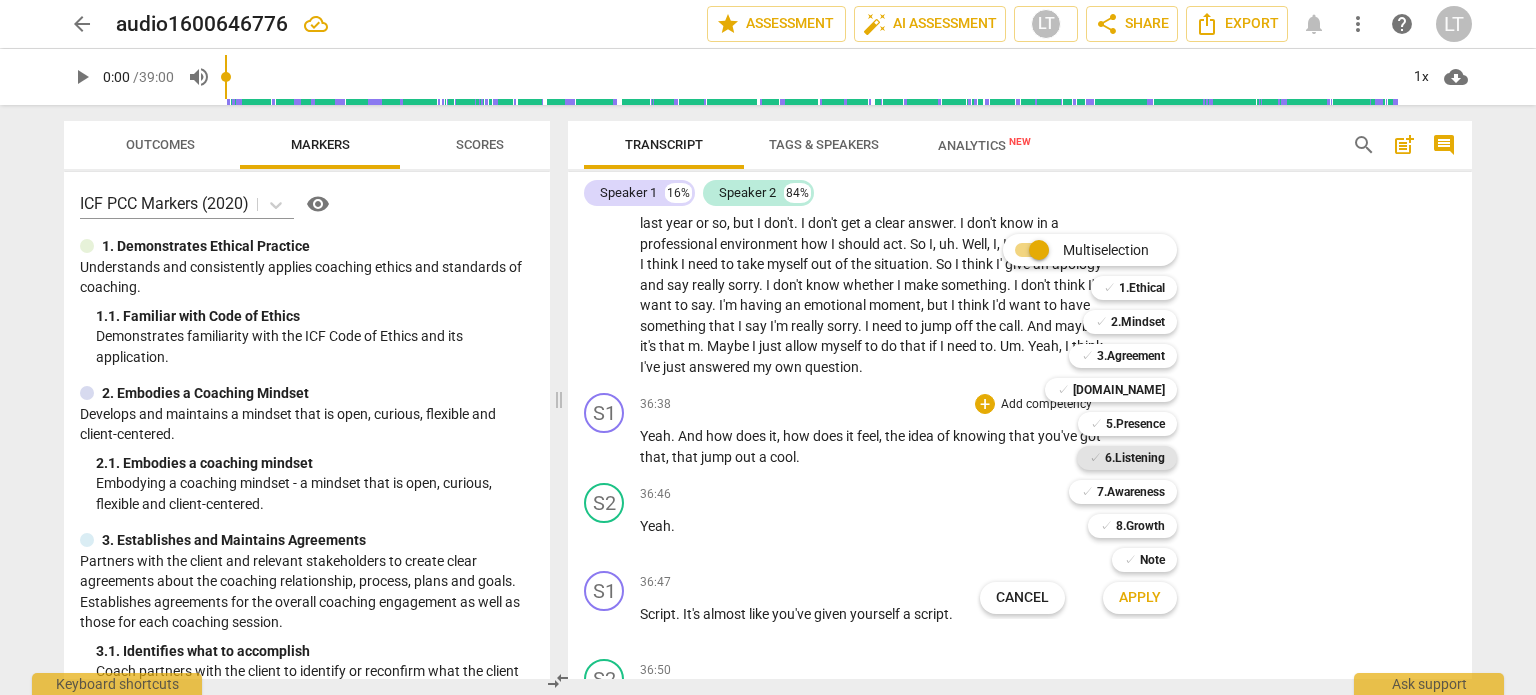 click on "6.Listening" at bounding box center (1135, 458) 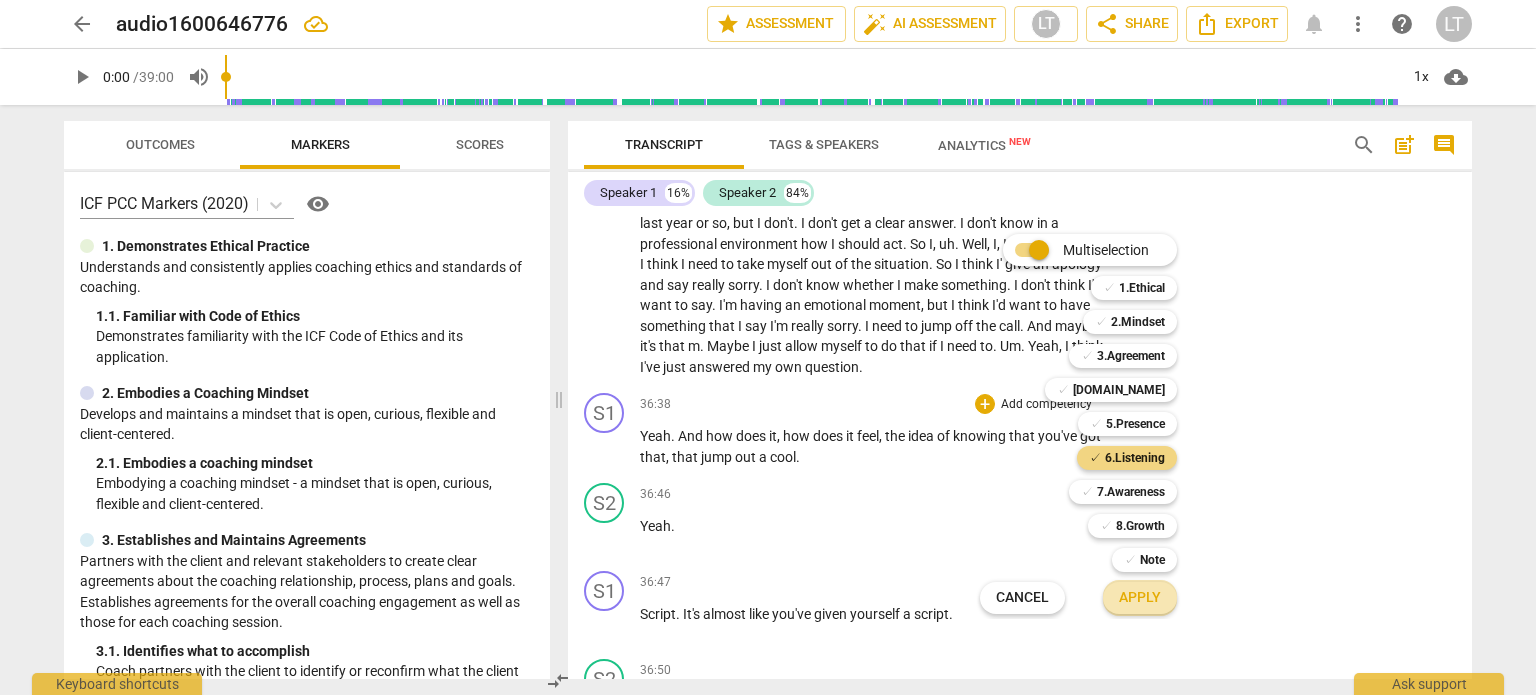 click on "Apply" at bounding box center [1140, 598] 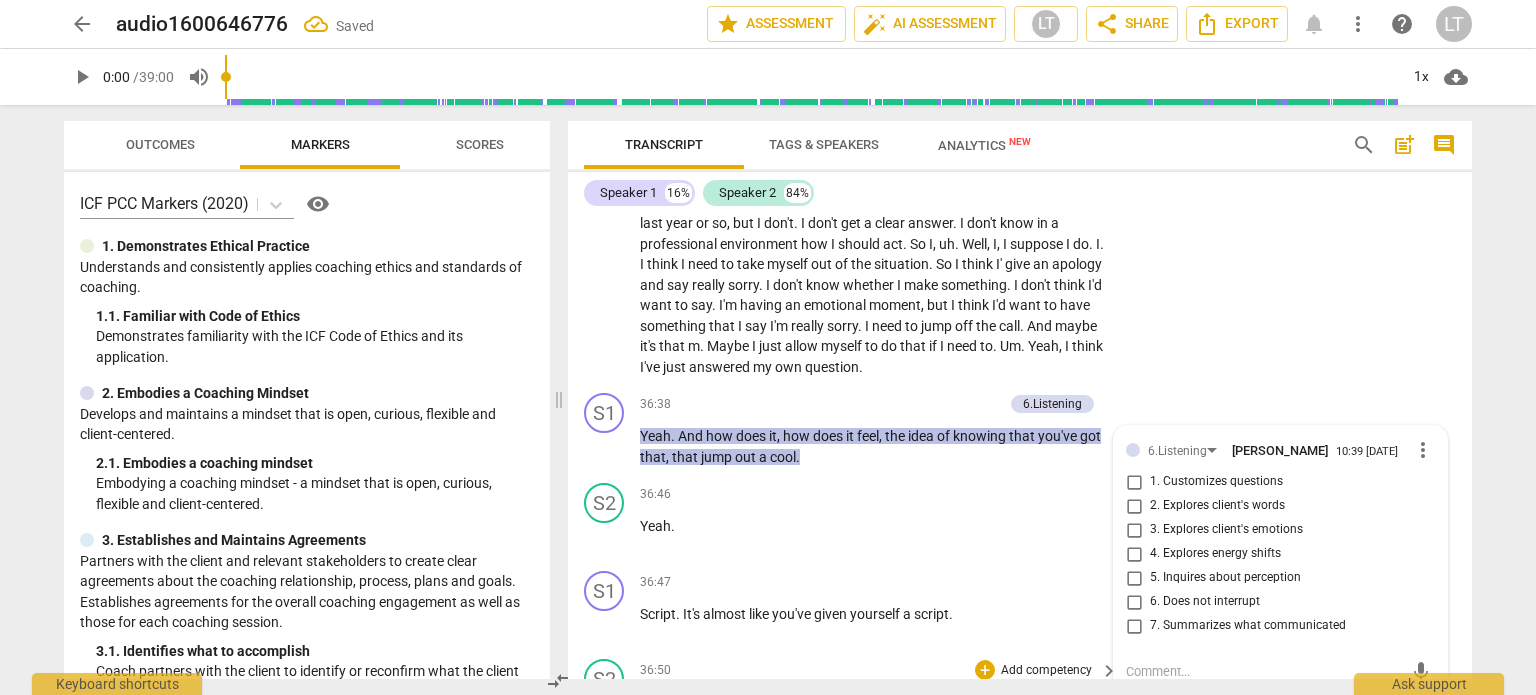 scroll, scrollTop: 14428, scrollLeft: 0, axis: vertical 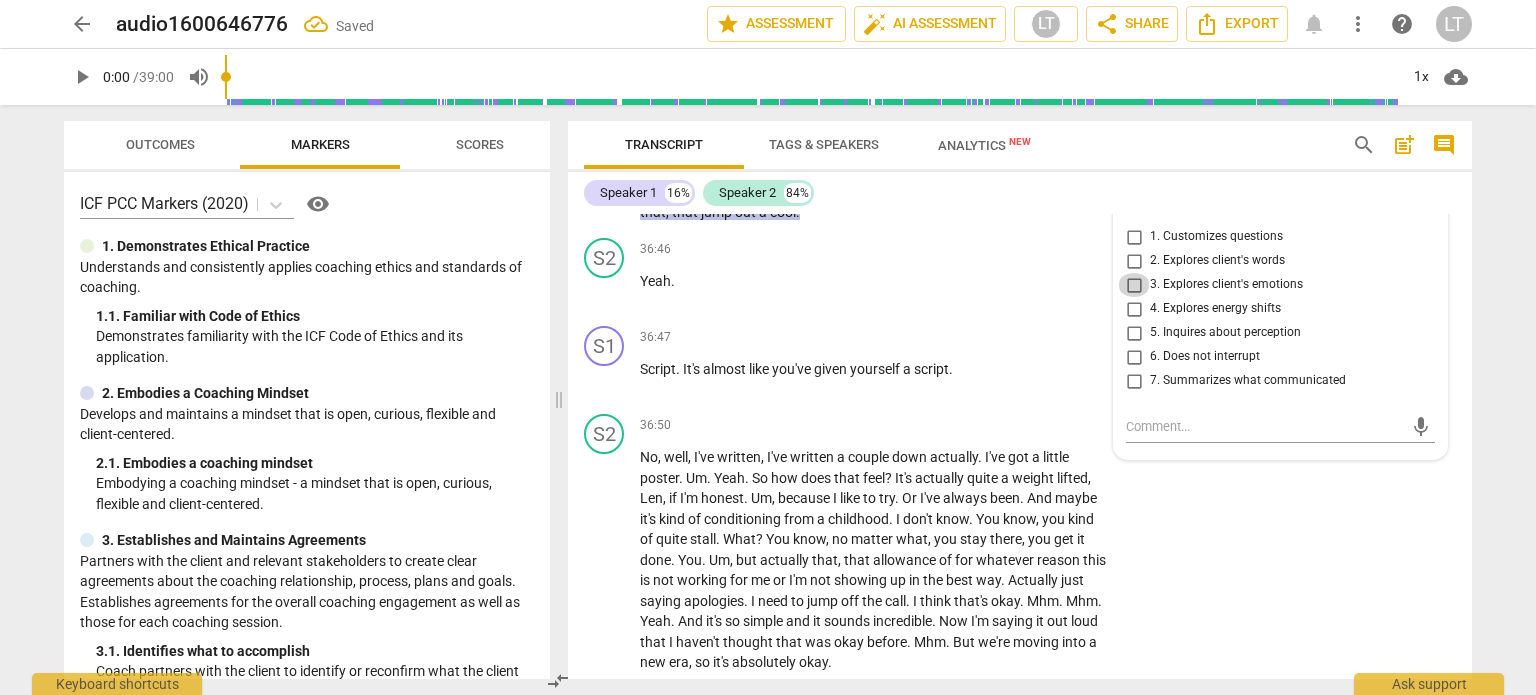 click on "3. Explores client's emotions" at bounding box center (1134, 285) 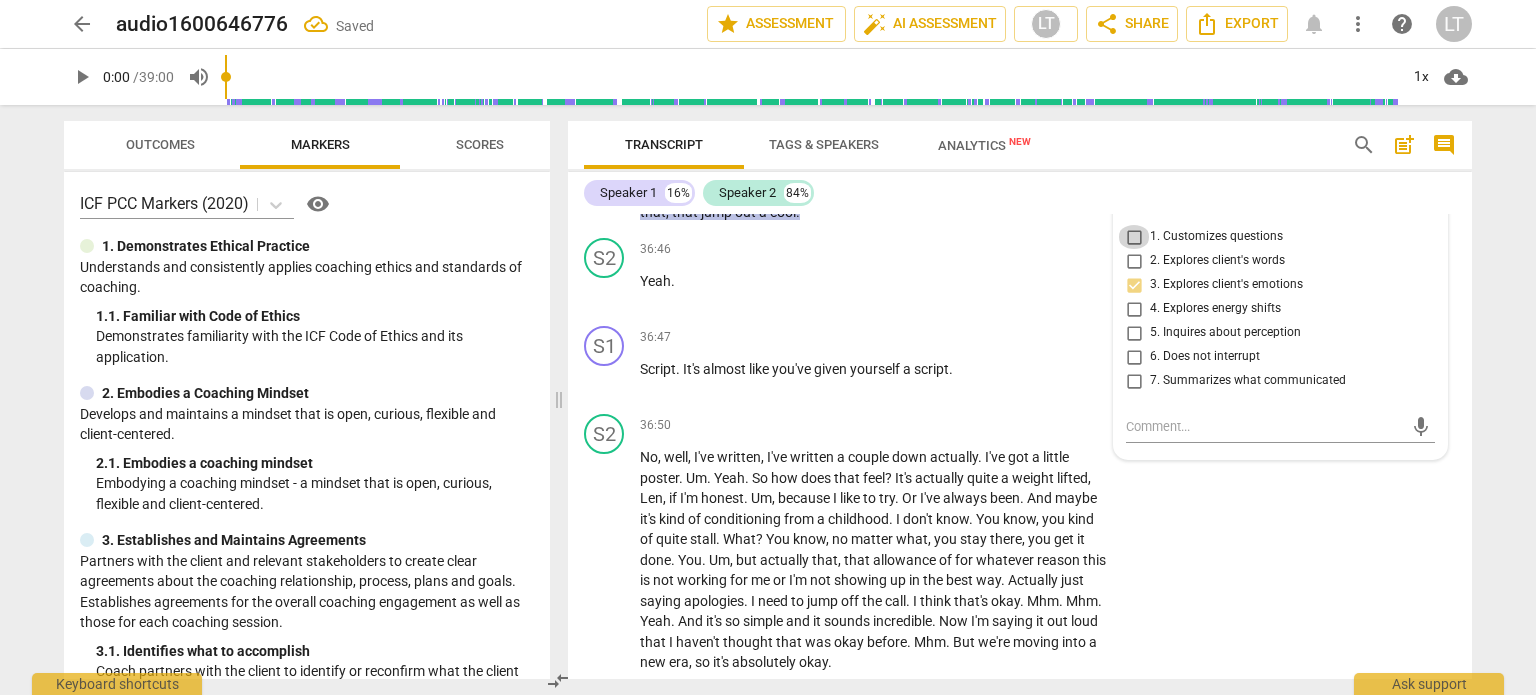 click on "1. Customizes questions" at bounding box center (1134, 237) 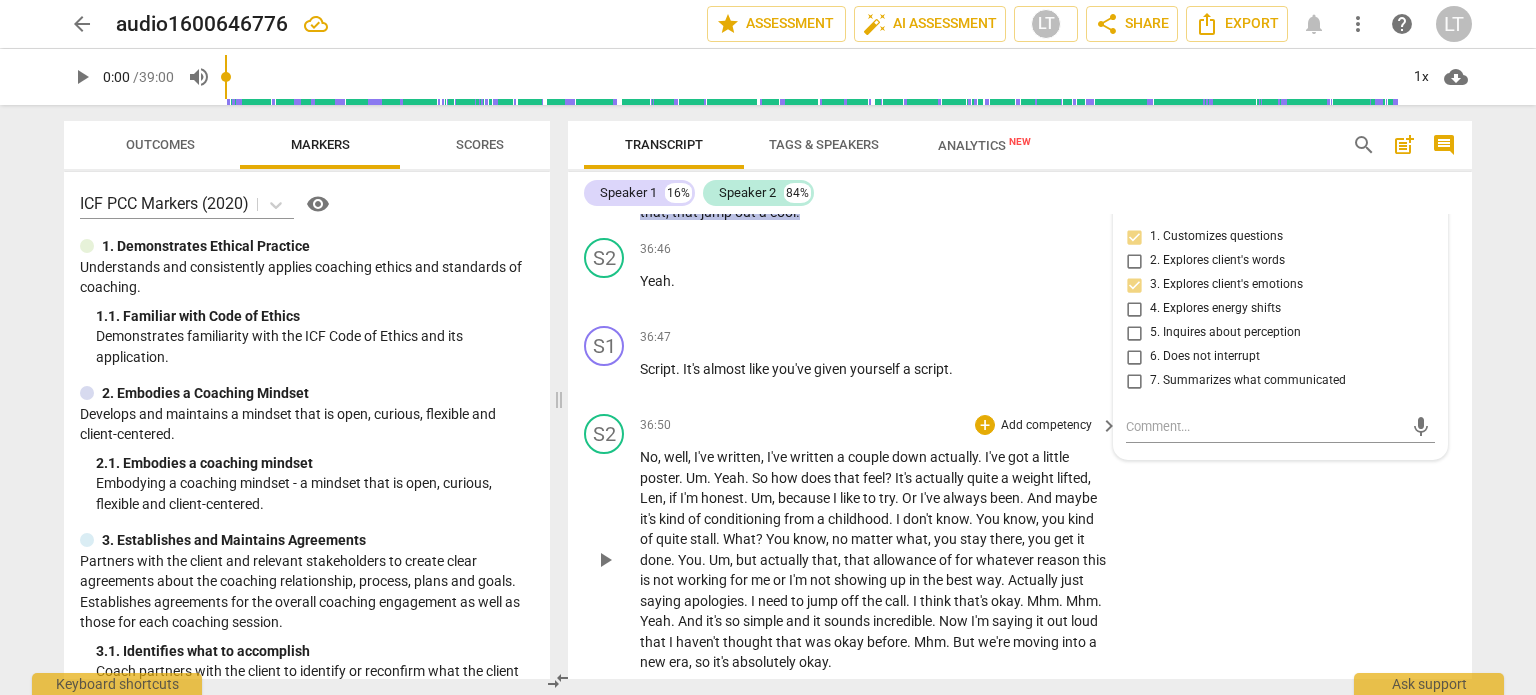 click on "S2 play_arrow pause 36:50 + Add competency keyboard_arrow_right No ,   well ,   I've   written ,   I've   written   a   couple   down   actually .   I've   got   a   little   poster .   Um .   Yeah .   So   how   does   that   feel ?   It's   actually   quite   a   weight   lifted ,   [PERSON_NAME] ,   if   I'm   honest .   Um ,   because   I   like   to   try .   Or   I've   always   been .   And   maybe   it's   kind   of   conditioning   from   a   childhood .   I   don't   know .   You   know ,   you   kind   of   quite   stall .   What ?   You   know ,   no   matter   what ,   you   stay   there ,   you   get   it   done .   You .   Um ,   but   actually   that ,   that   allowance   of   for   whatever   reason   this   is   not   working   for   me   or   I'm   not   showing   up   in   the   best   way .   Actually   just   saying   apologies .   I   need   to   jump   off   the   call .   I   think   that's   okay .   Mhm .   Mhm .   Yeah .   And   it's   so   simple   and   it   sounds   incredible .   Now" at bounding box center [1020, 543] 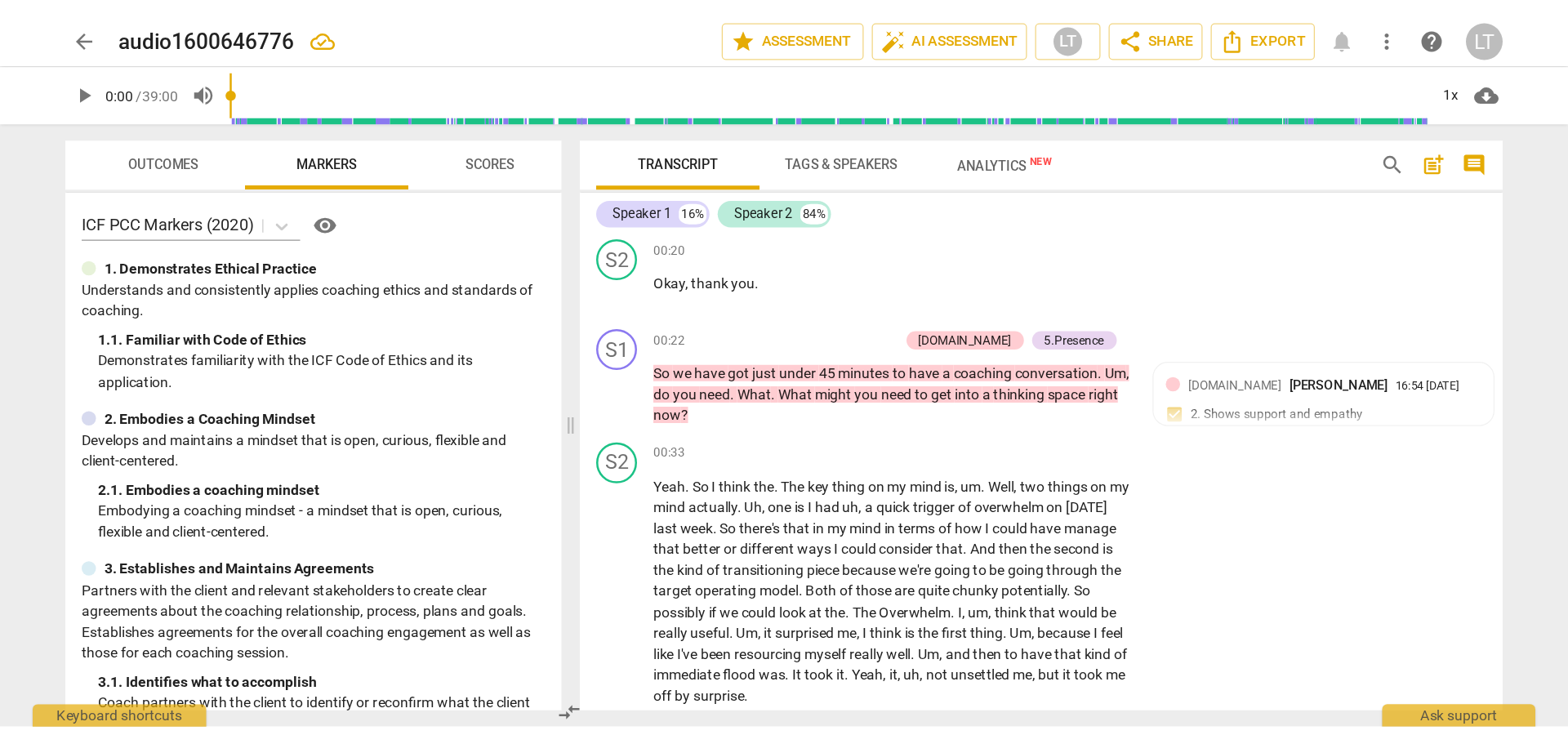 scroll, scrollTop: 0, scrollLeft: 0, axis: both 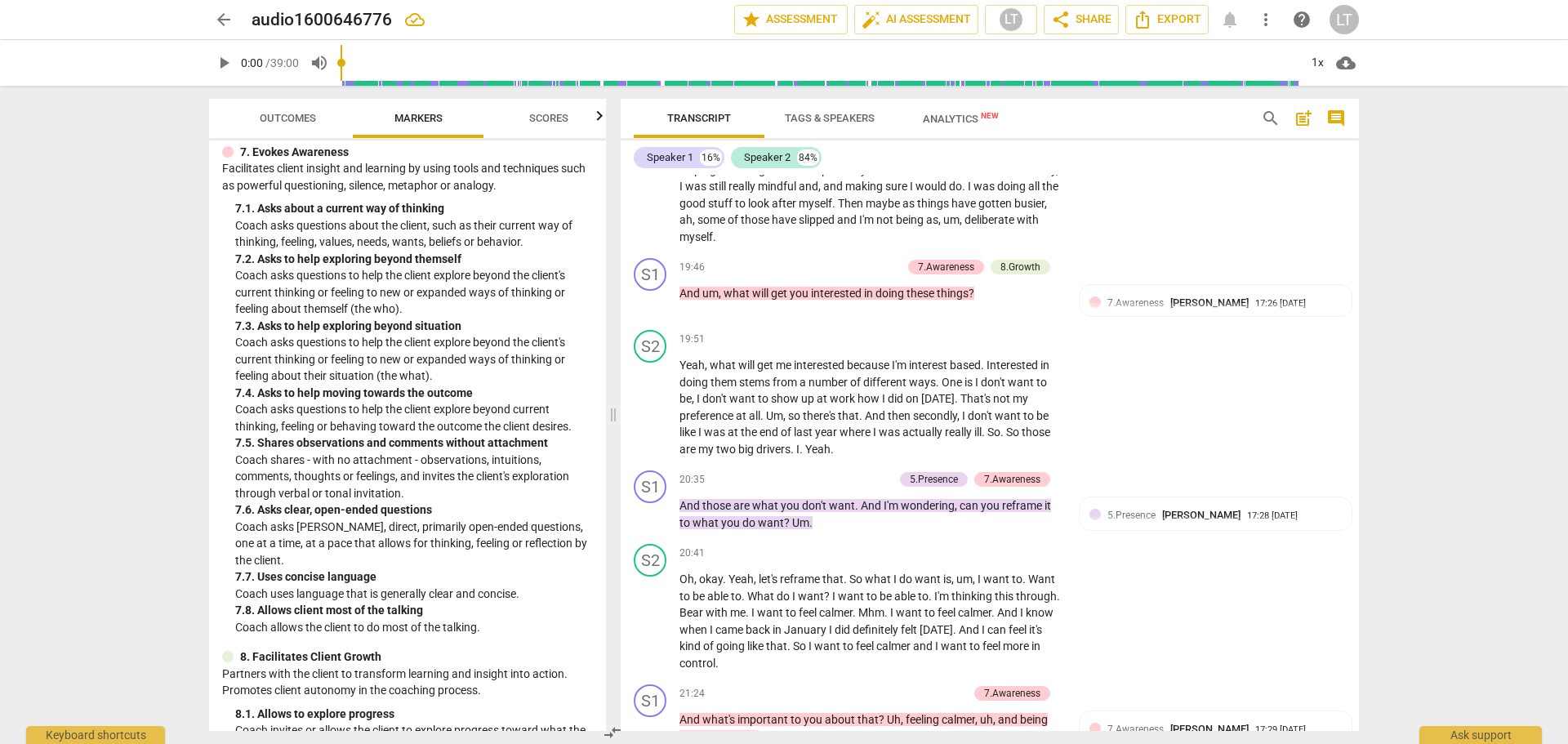 click on "Coach asks questions to help the client explore beyond current thinking, feeling or behaving toward the outcome the client desires." at bounding box center [414, 417] 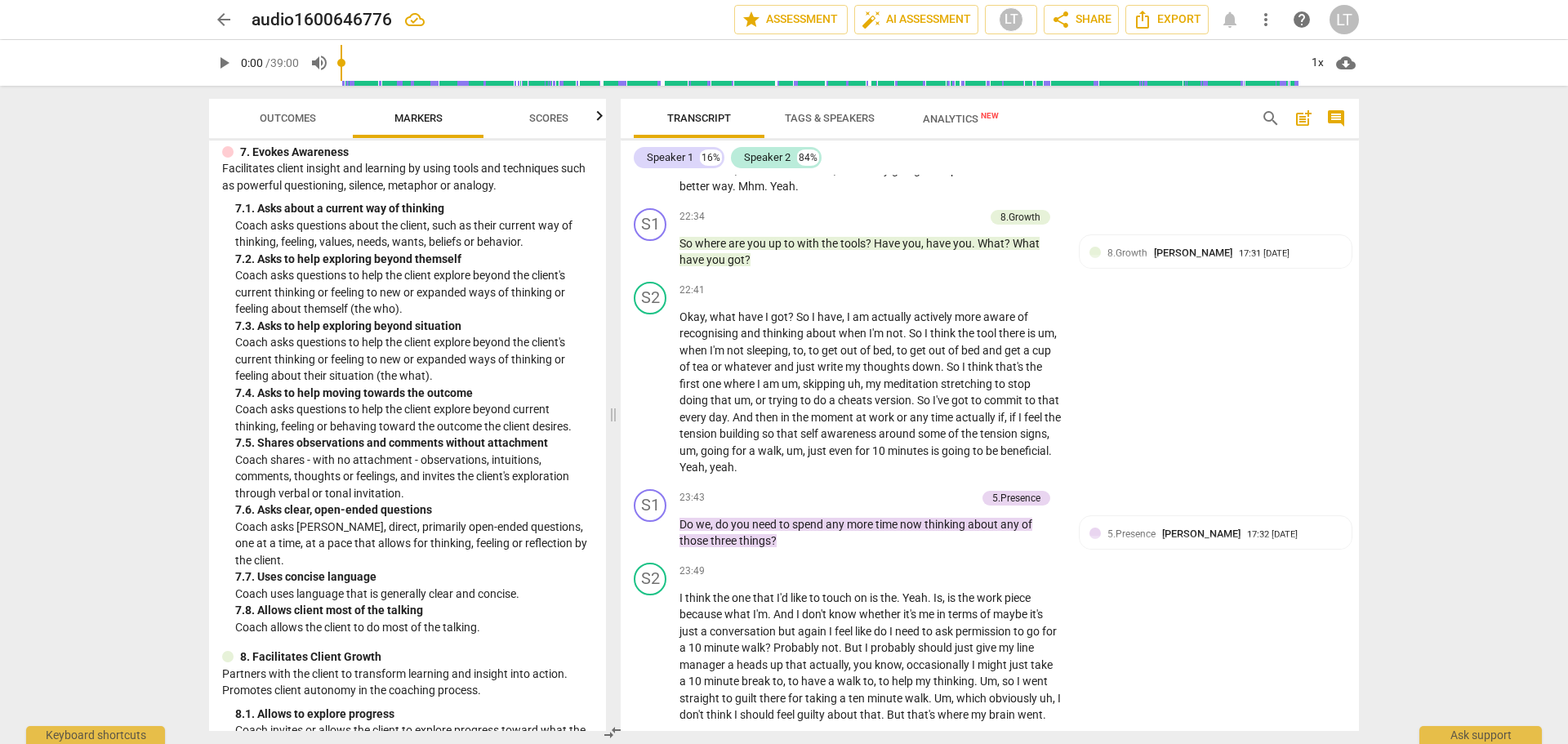 scroll, scrollTop: 7067, scrollLeft: 0, axis: vertical 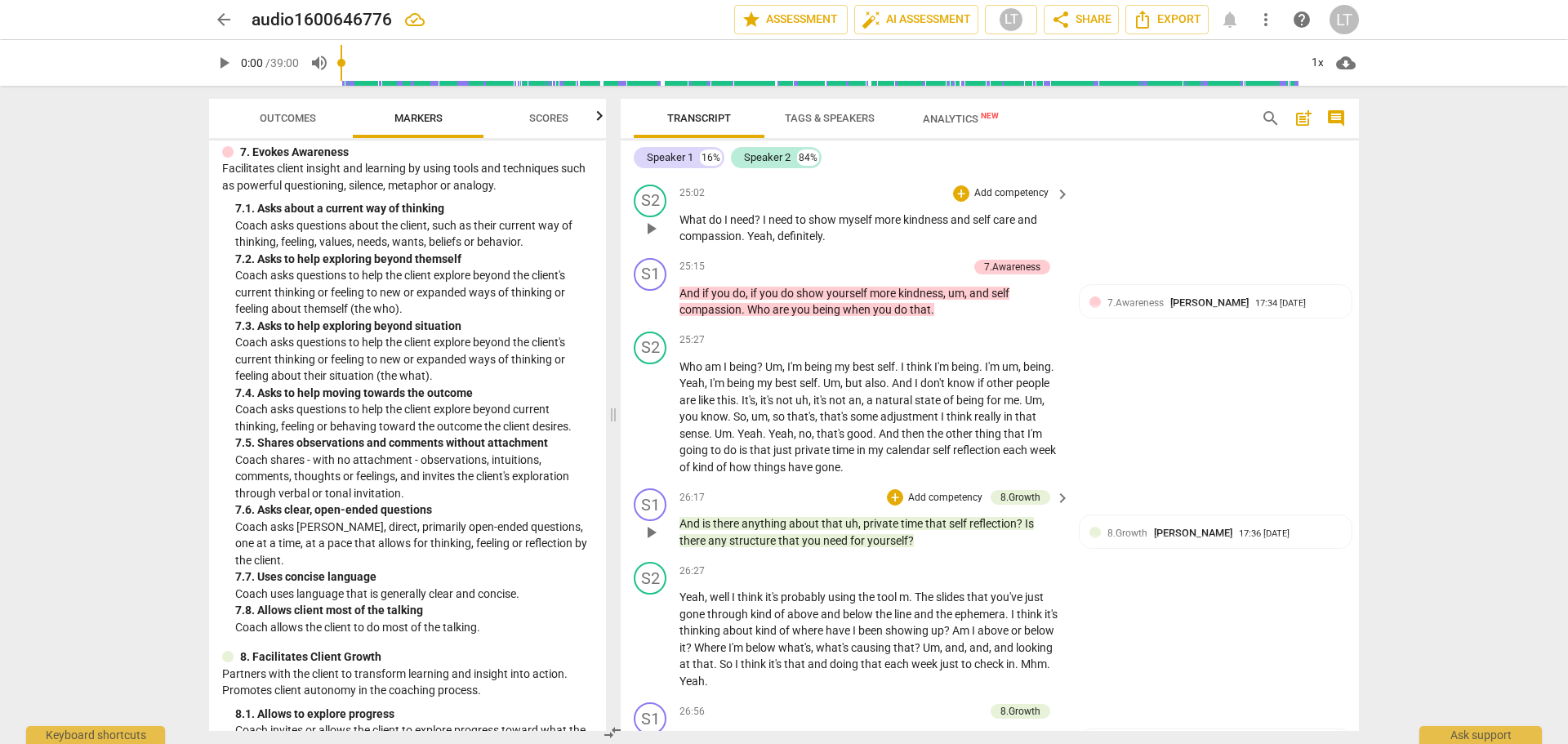 click on "S1 play_arrow pause 26:17 + Add competency 8.Growth keyboard_arrow_right And   is   there   anything   about   that   uh ,   private   time   that   self   reflection ?   Is   there   any   structure   that   you   need   for   yourself ? 8.Growth [PERSON_NAME] 17:36 [DATE] 5. Partners to design post-session action" at bounding box center [990, 519] 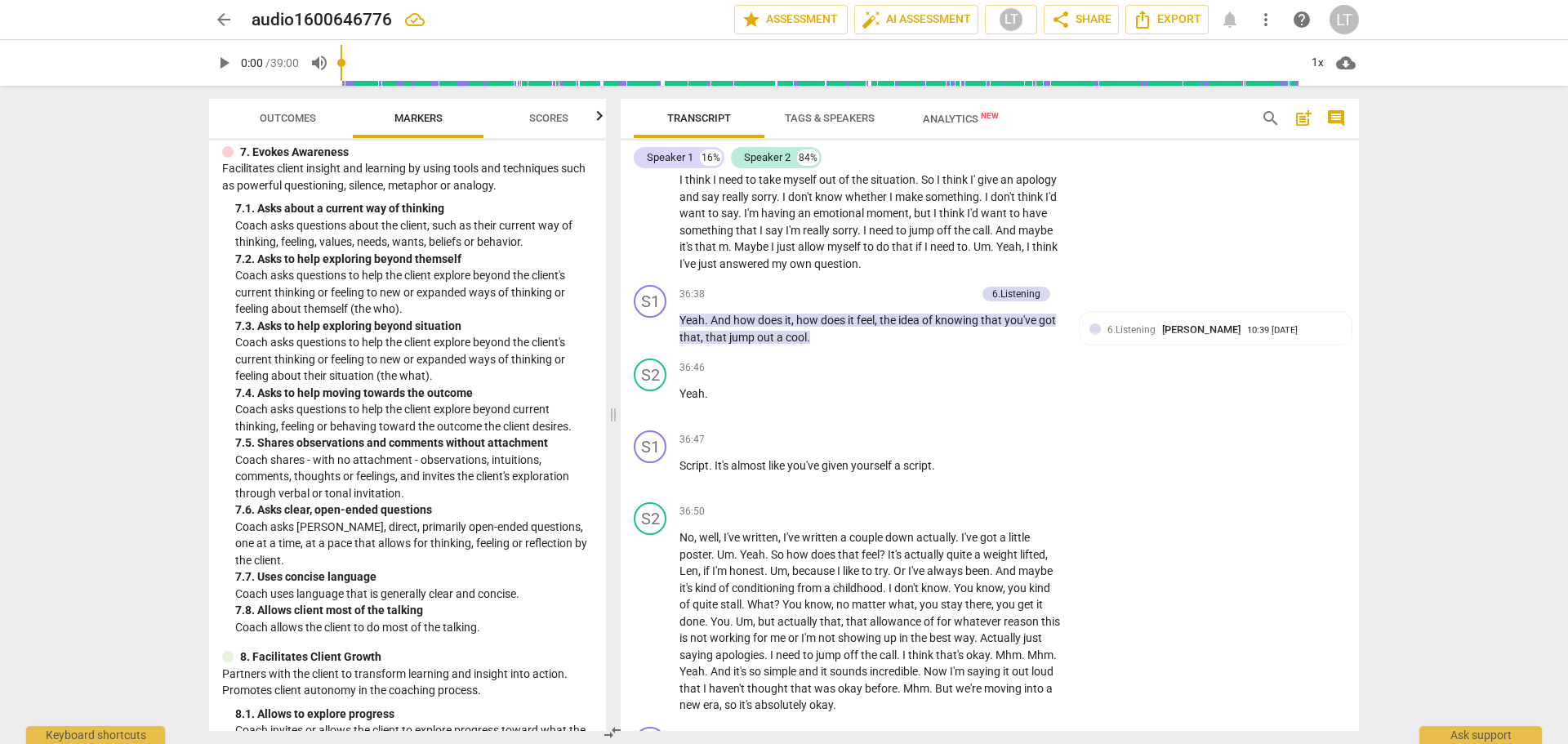 scroll, scrollTop: 11639, scrollLeft: 0, axis: vertical 